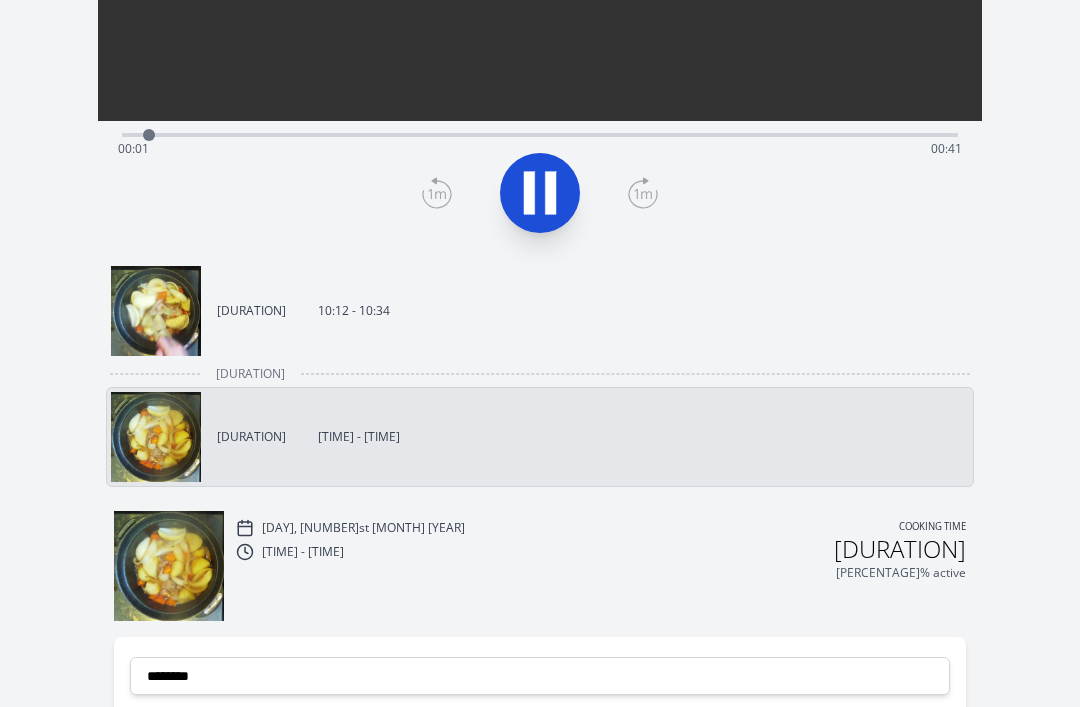 scroll, scrollTop: 431, scrollLeft: 0, axis: vertical 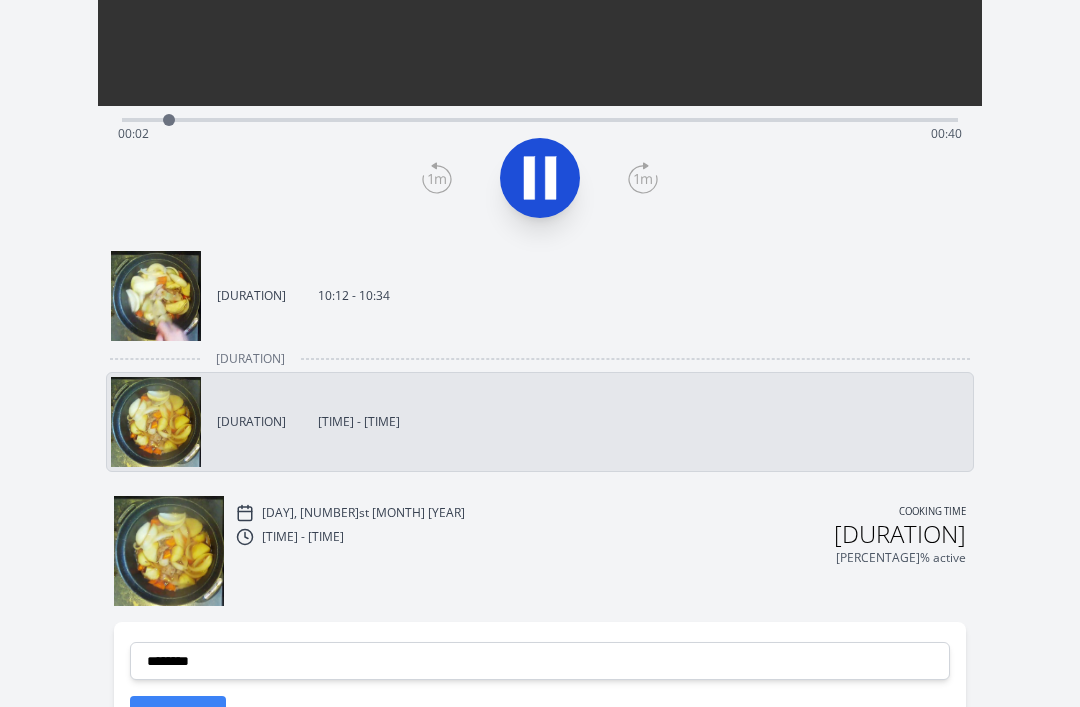 click on "[DURATION]
[TIME]
- [TIME]" at bounding box center (532, 296) 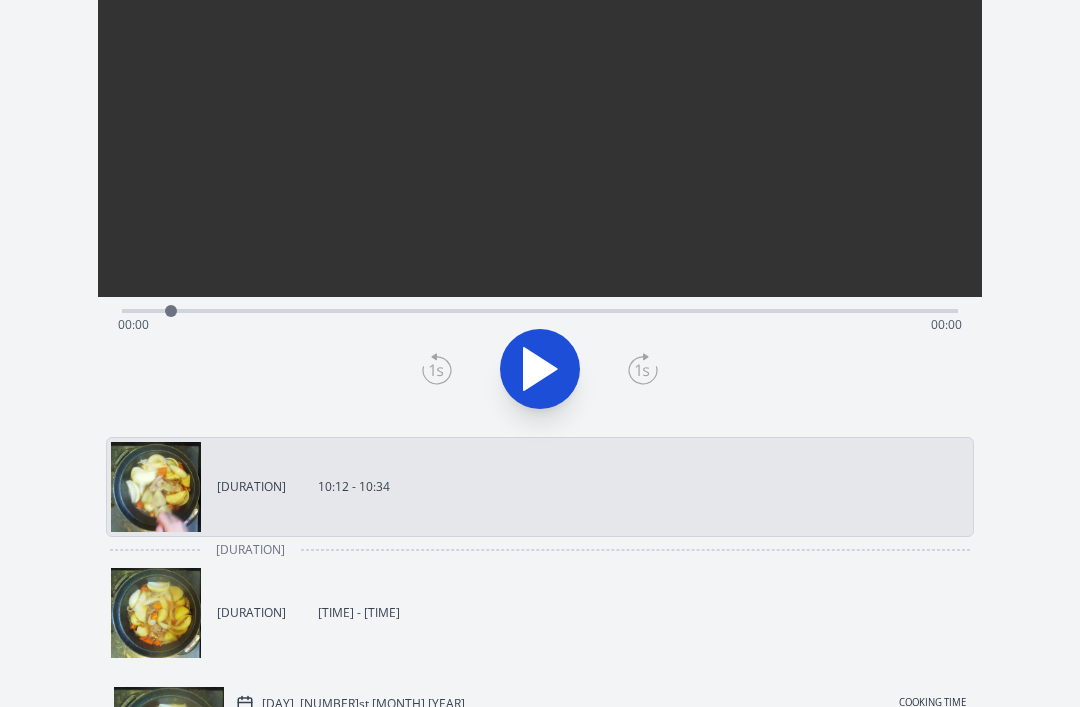 scroll, scrollTop: 239, scrollLeft: 0, axis: vertical 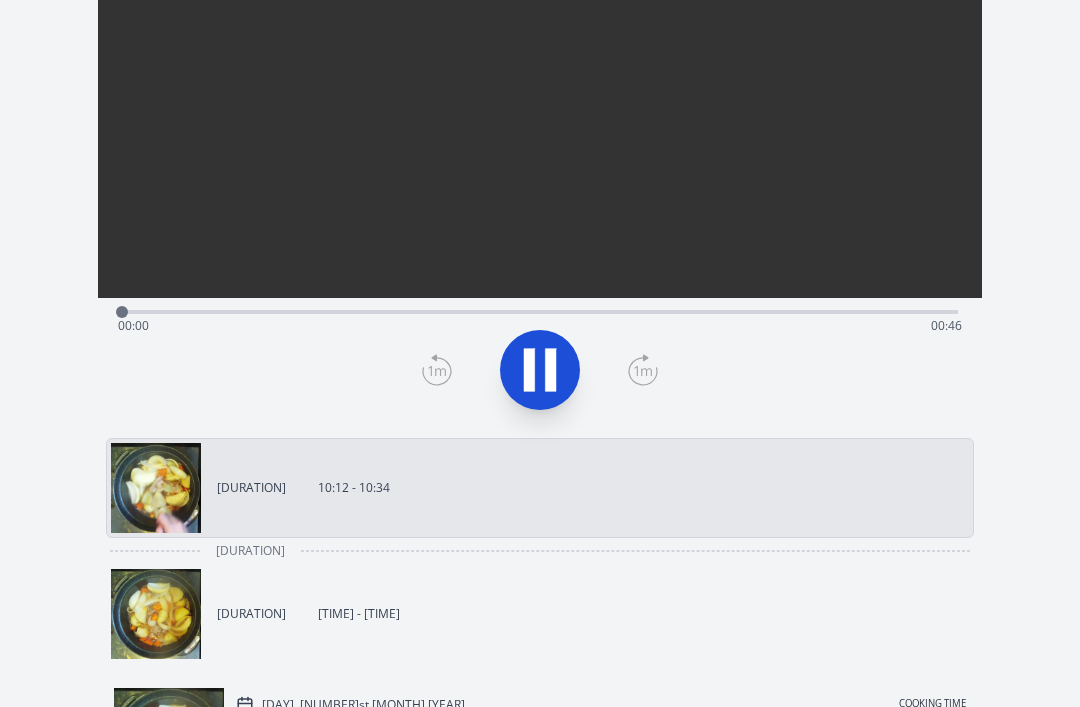 click 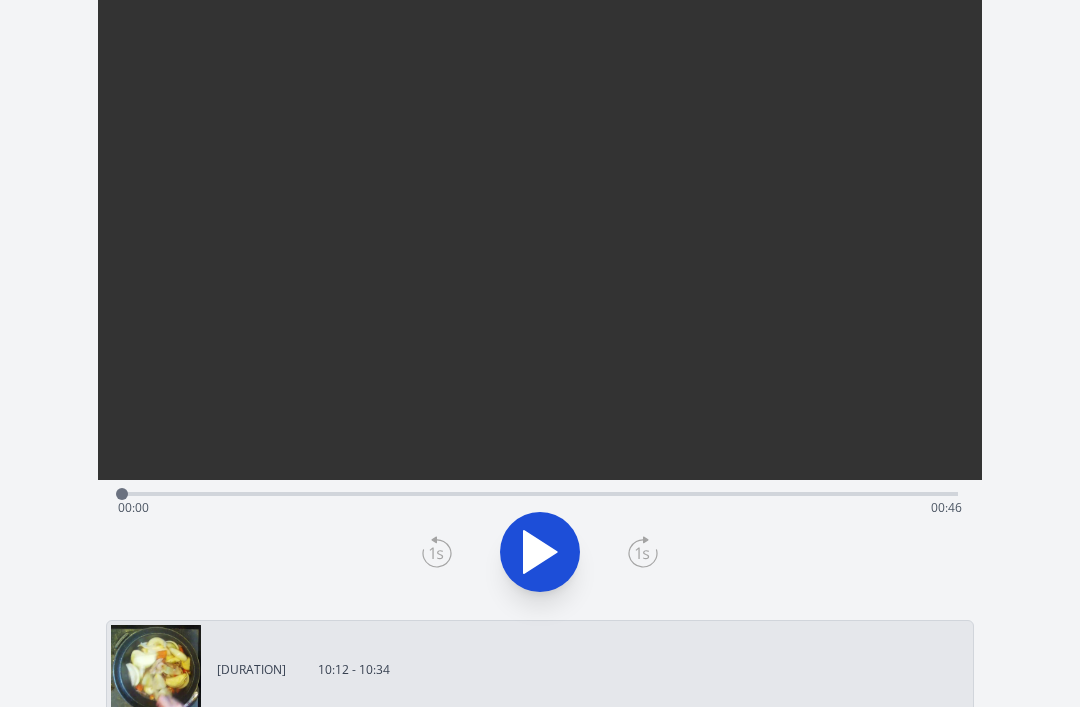 scroll, scrollTop: 56, scrollLeft: 0, axis: vertical 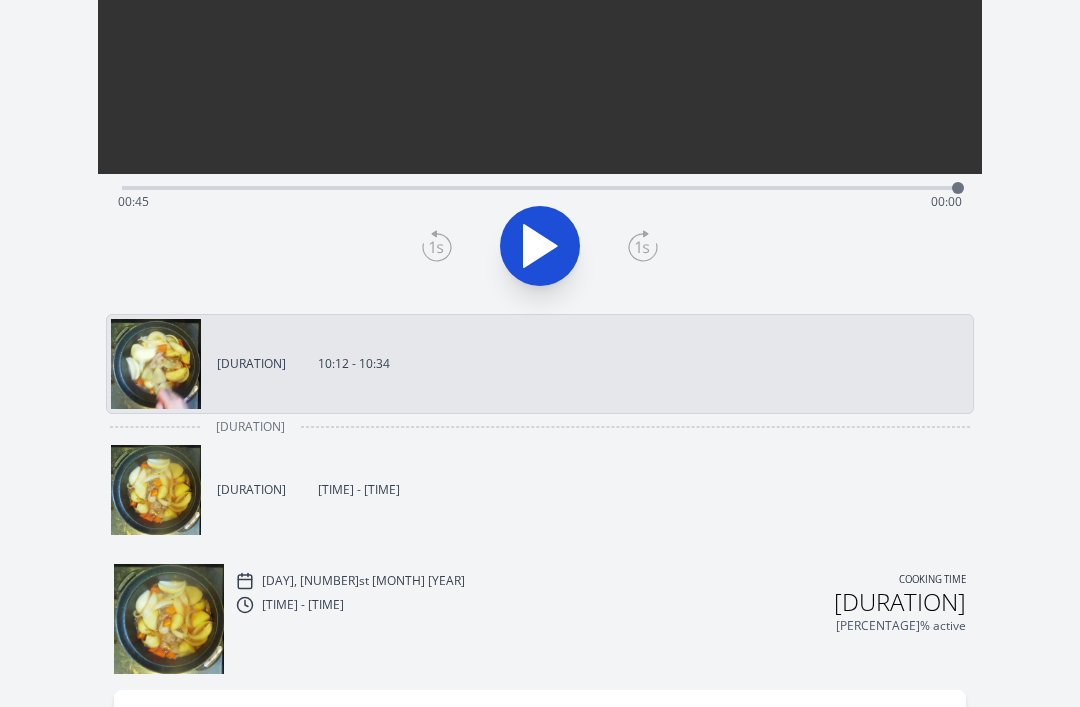 click on "[DURATION]
[TIME]
- [TIME]" at bounding box center (532, 490) 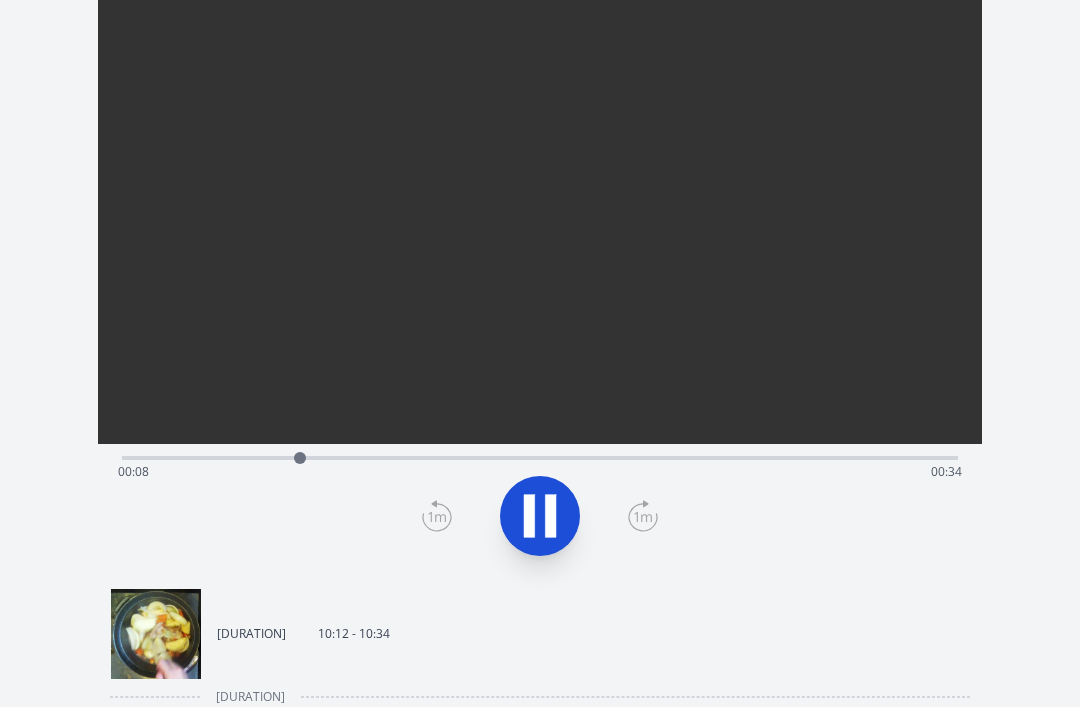 scroll, scrollTop: 92, scrollLeft: 0, axis: vertical 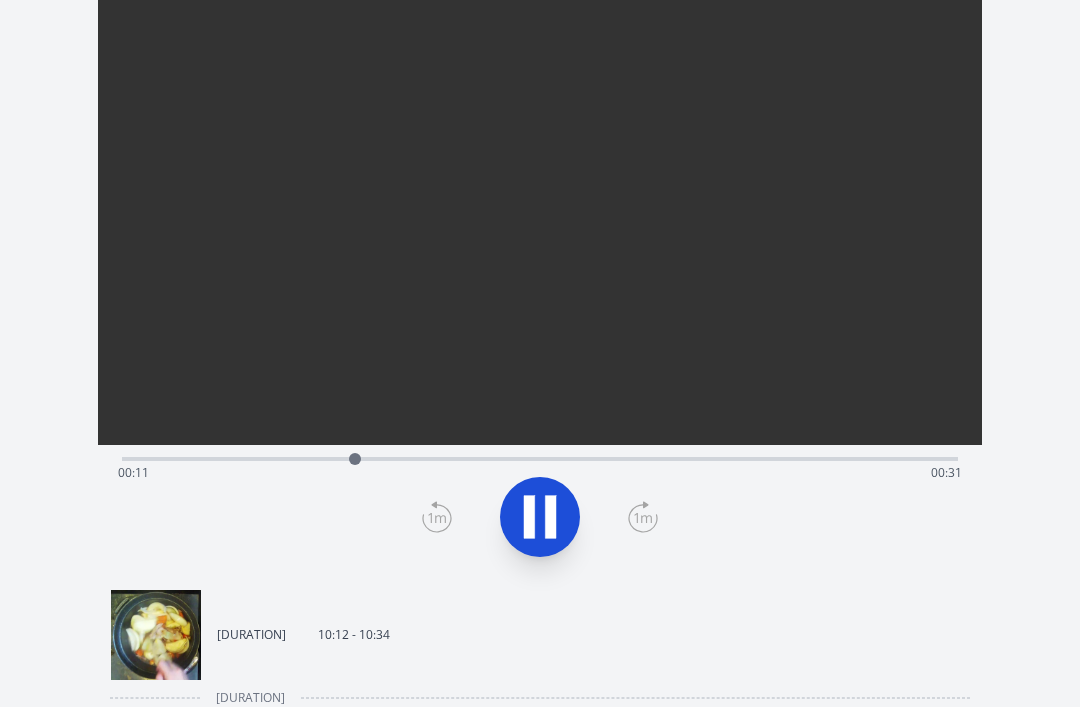 click 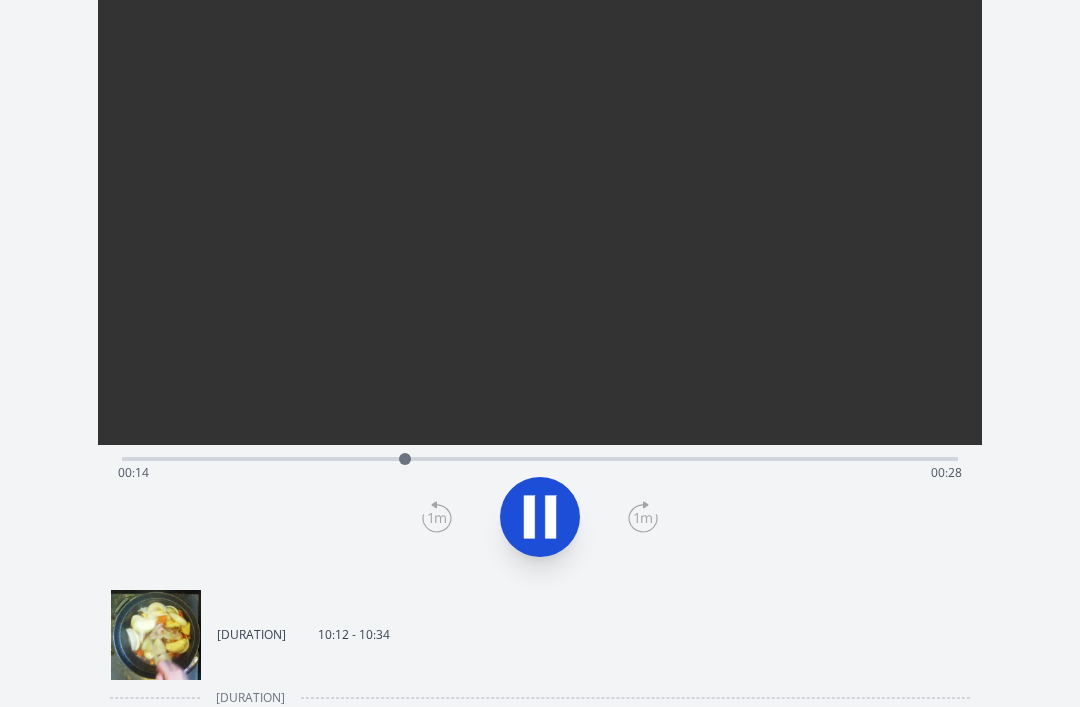 click 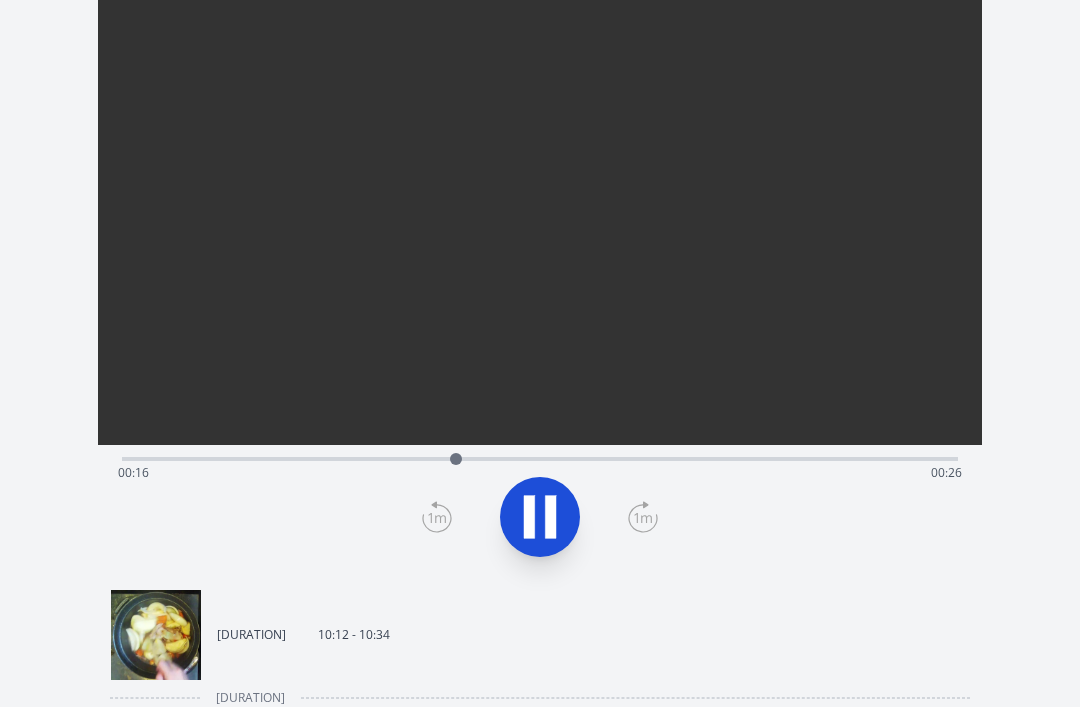 click at bounding box center [540, 517] 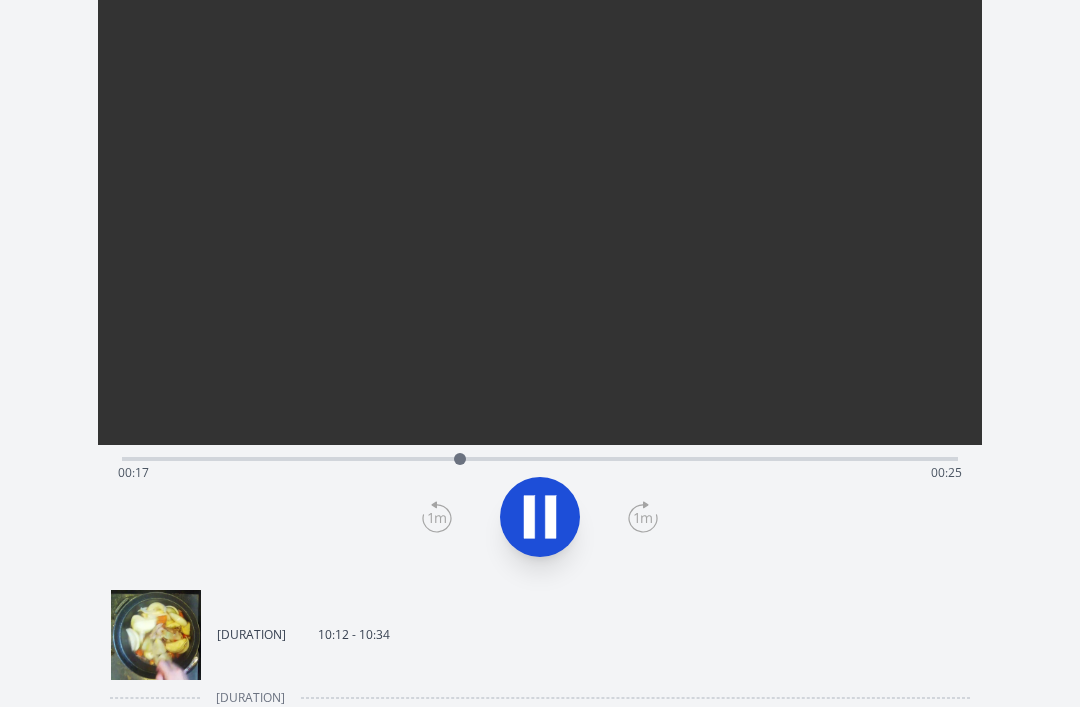 click 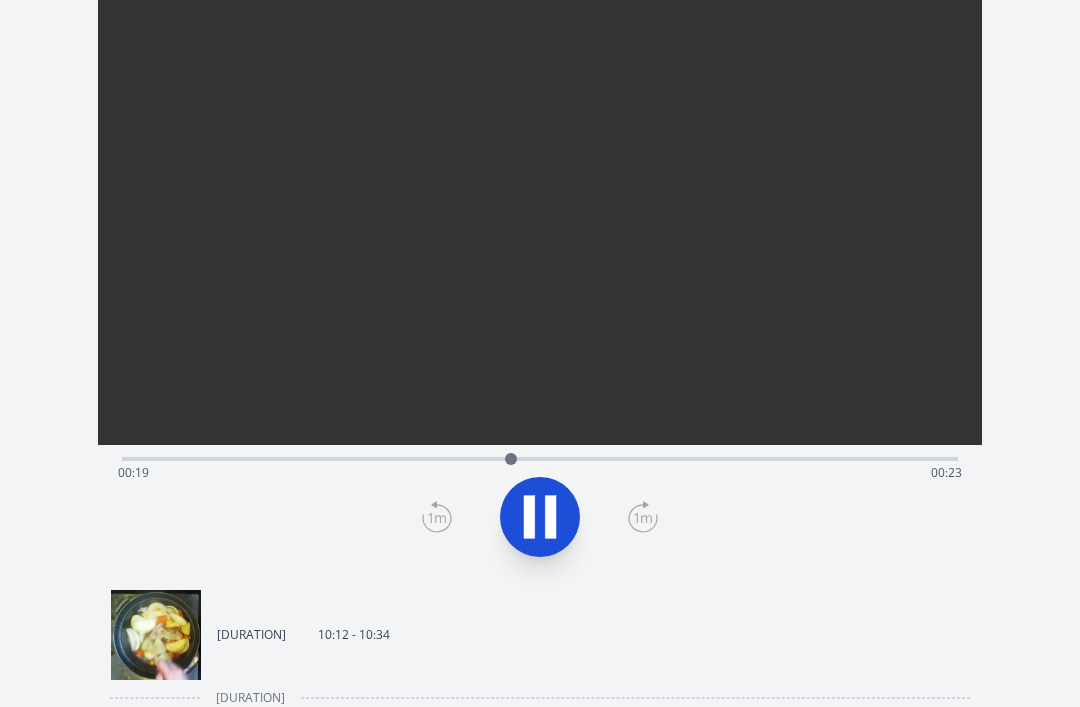 click 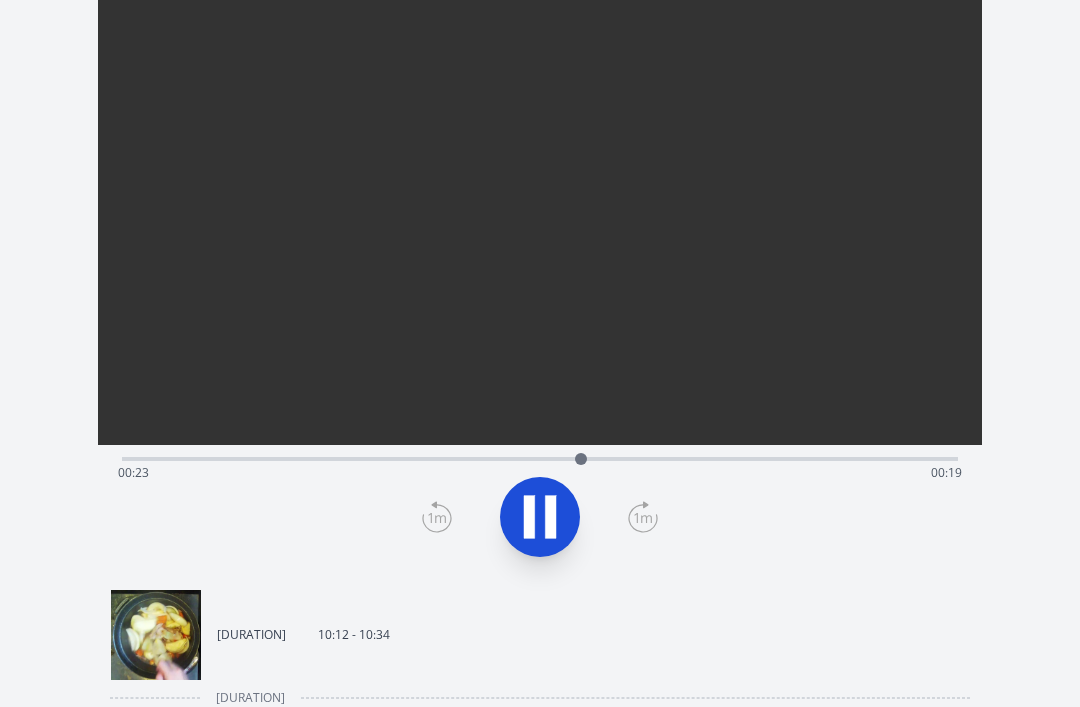 click 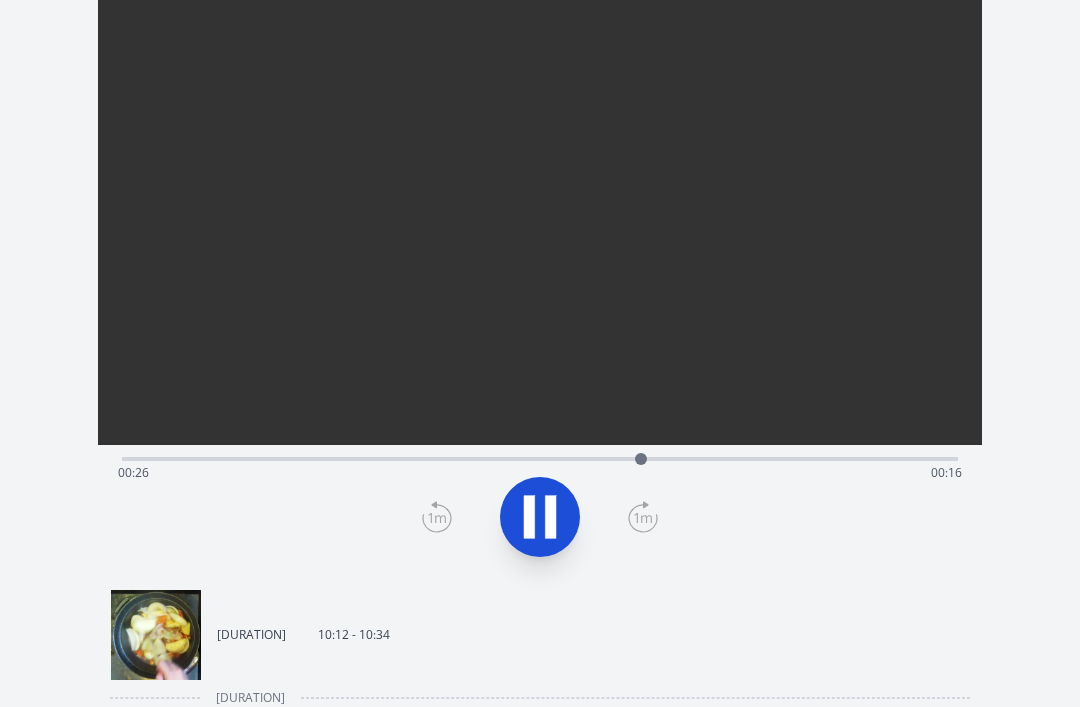 click 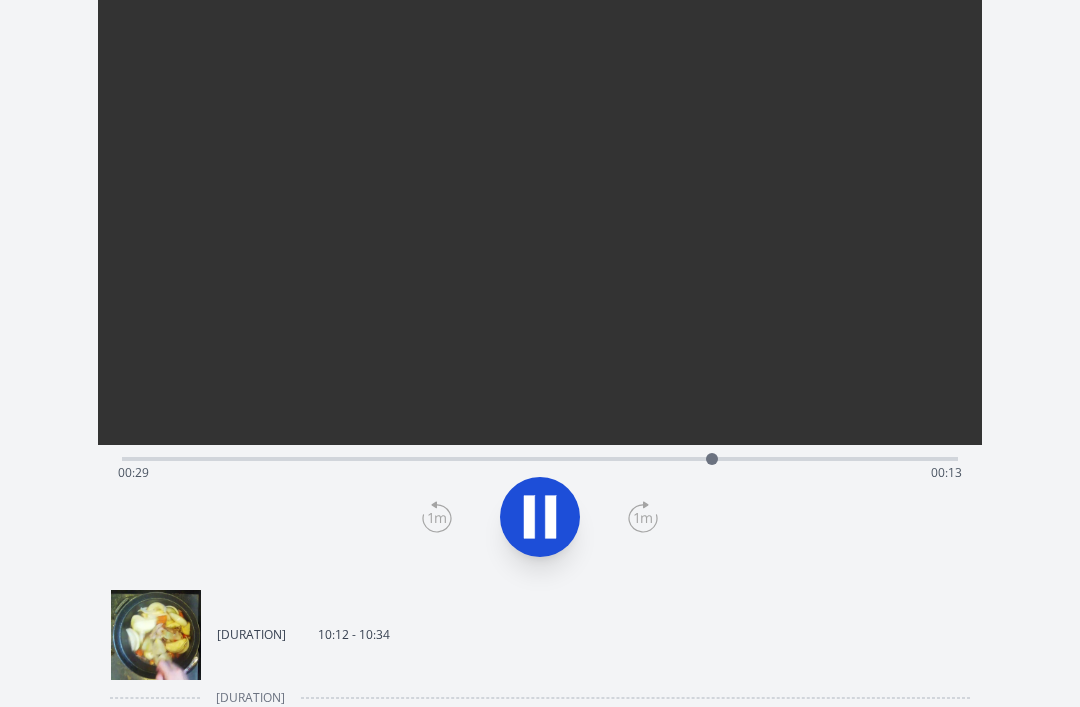 click at bounding box center [540, 517] 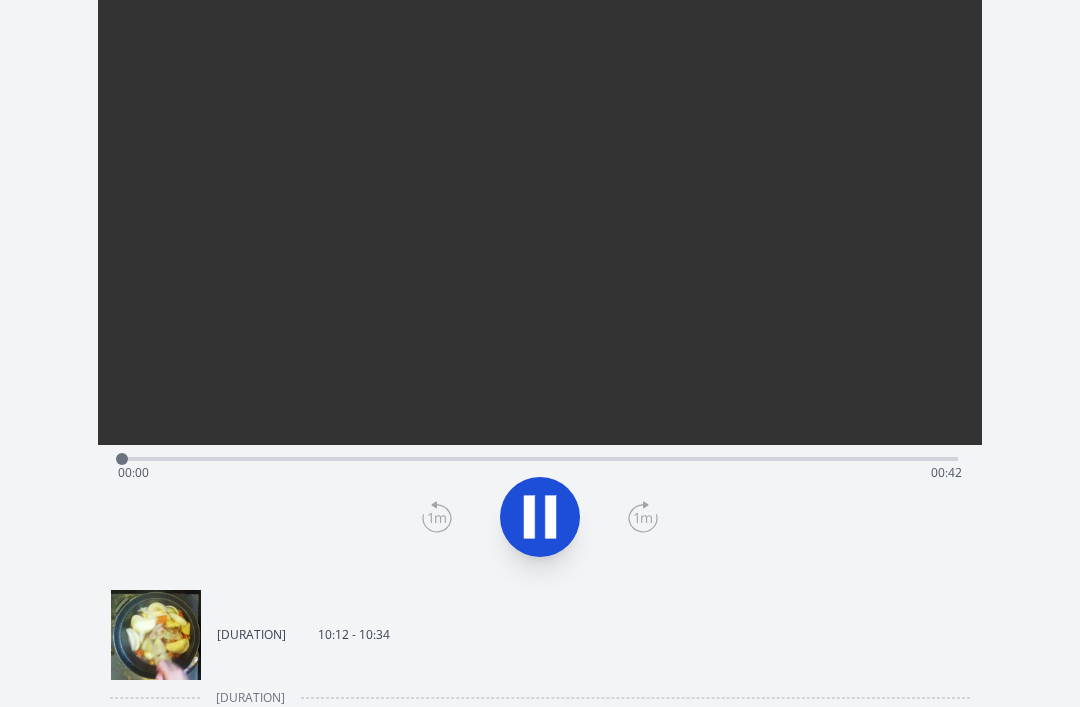 scroll, scrollTop: 124, scrollLeft: 0, axis: vertical 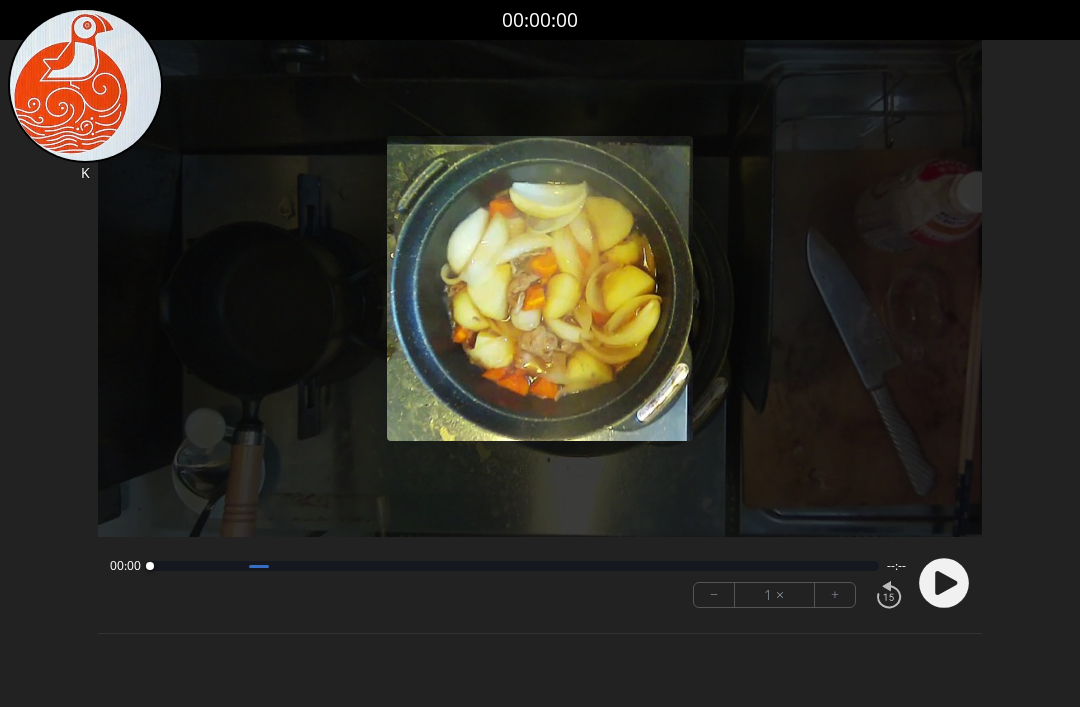 click 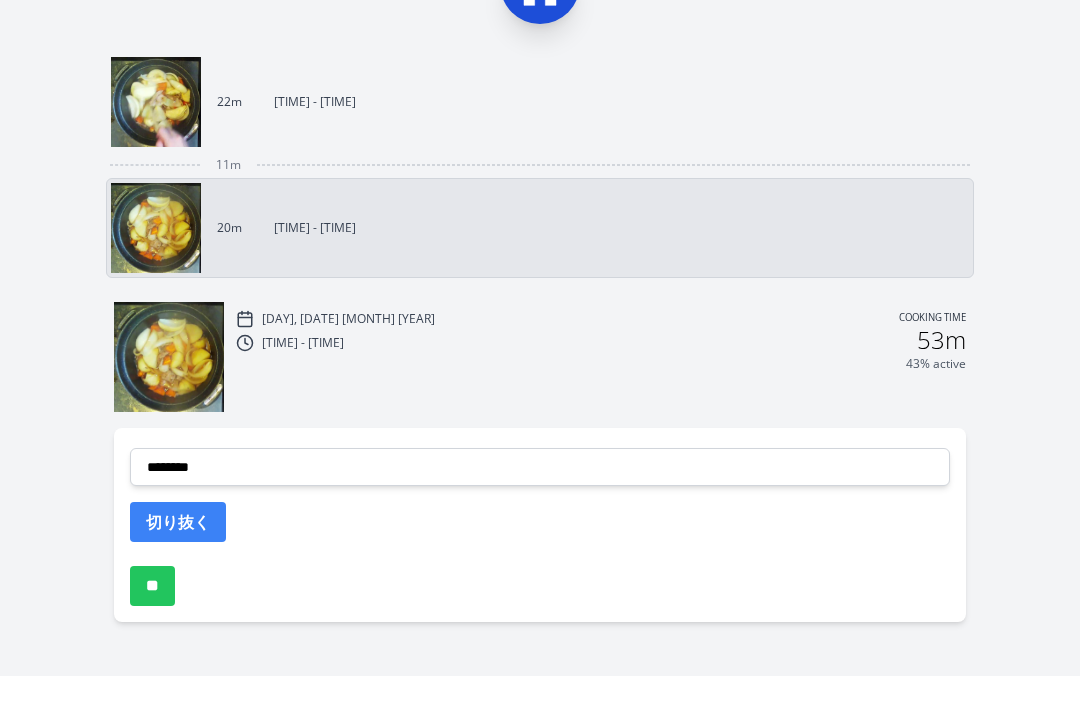 scroll, scrollTop: 533, scrollLeft: 0, axis: vertical 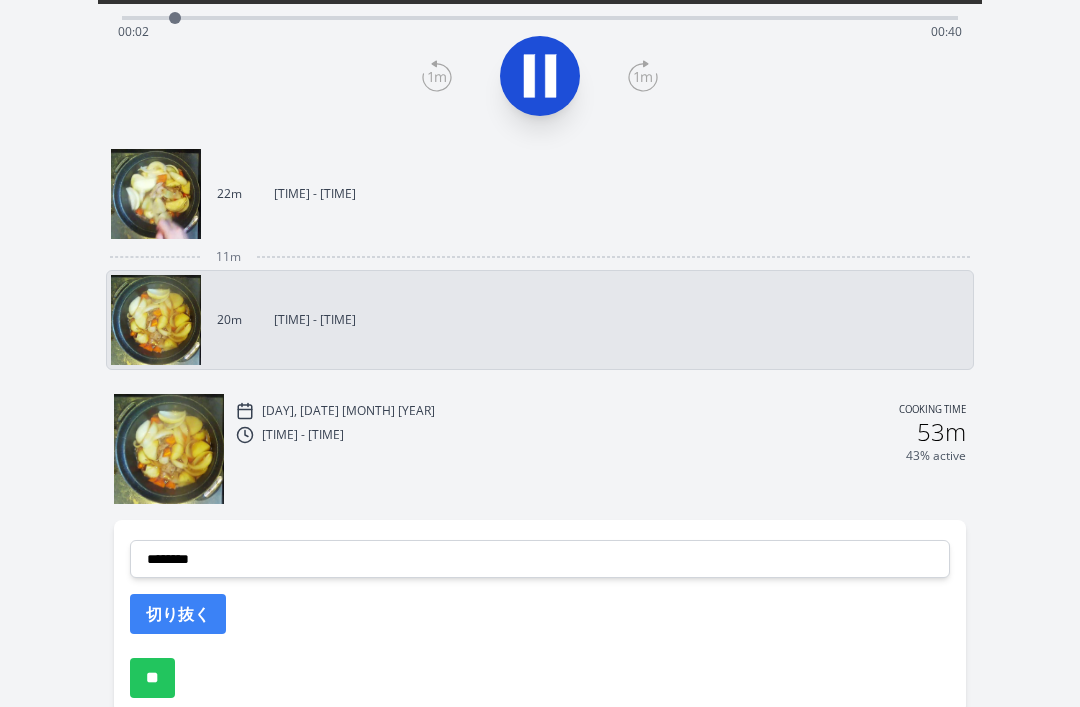 click on "[DURATION]
[TIME]
- [TIME]" at bounding box center (532, 194) 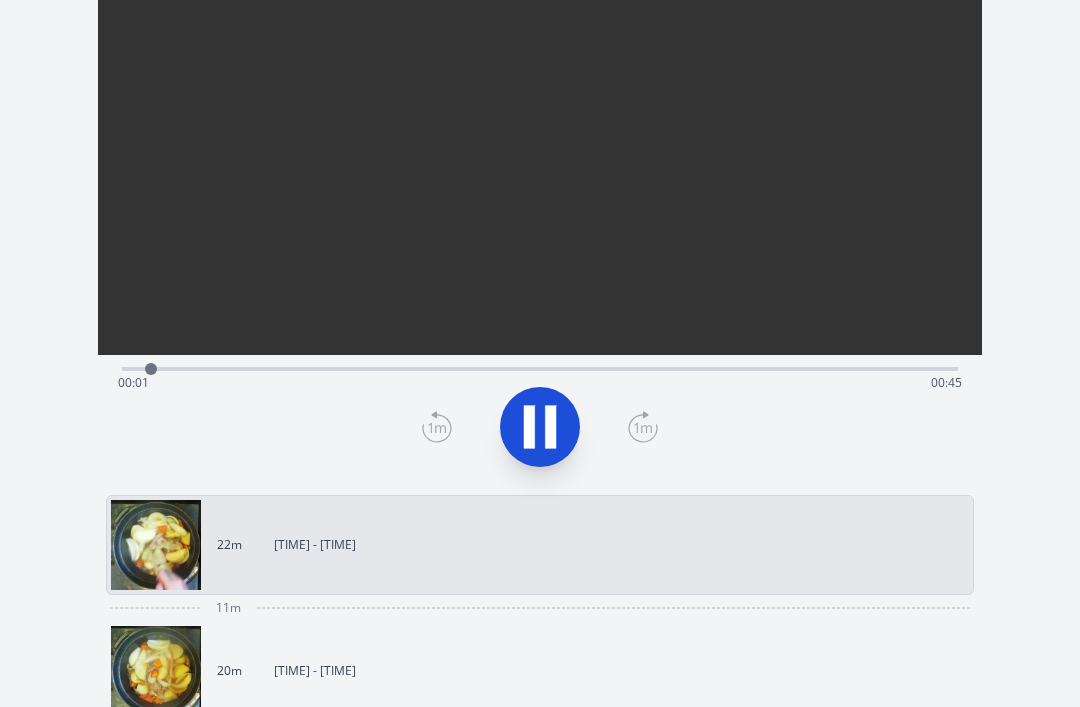 scroll, scrollTop: 110, scrollLeft: 0, axis: vertical 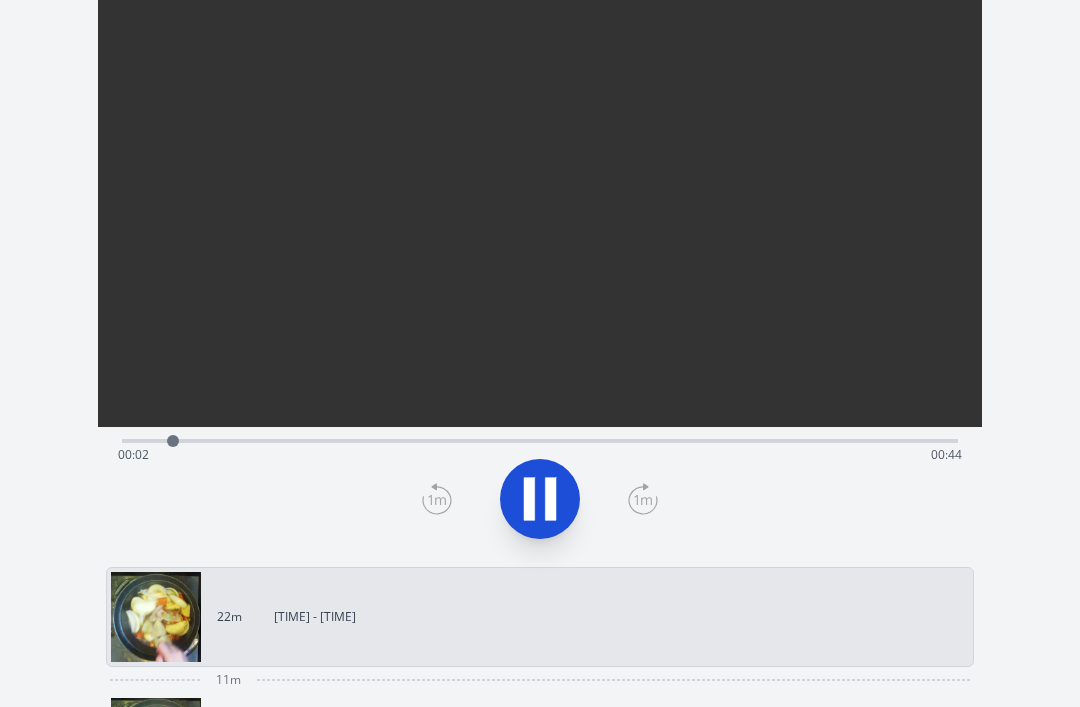 click 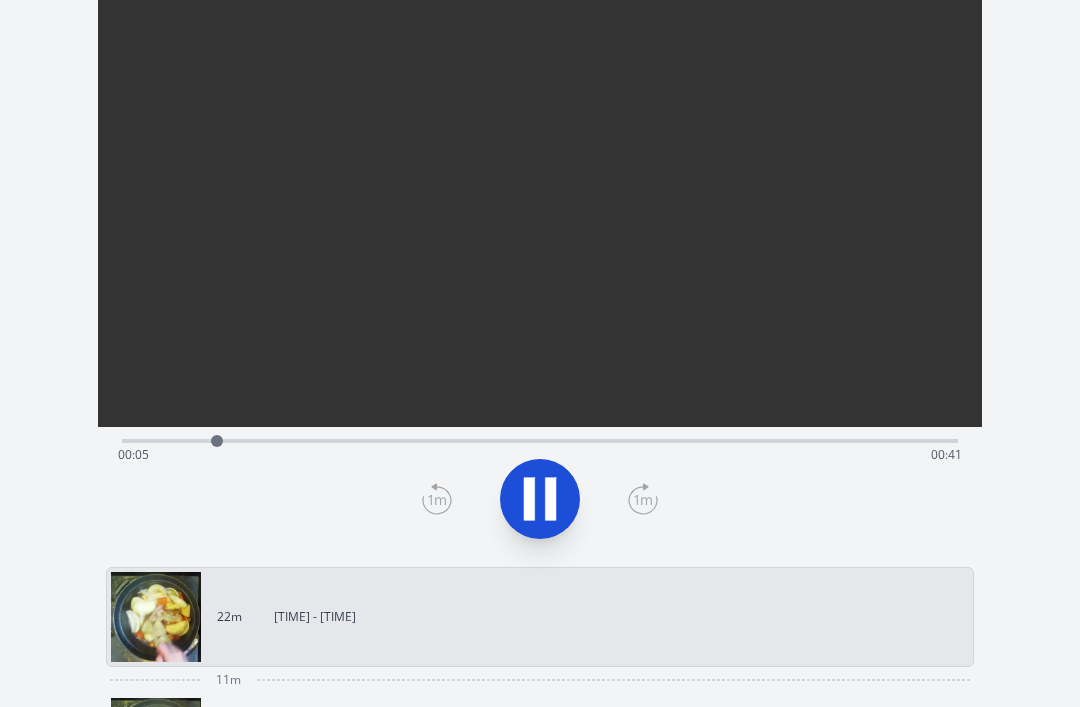 click on "Time elapsed:  00:05
Time remaining:  00:41" at bounding box center [540, 455] 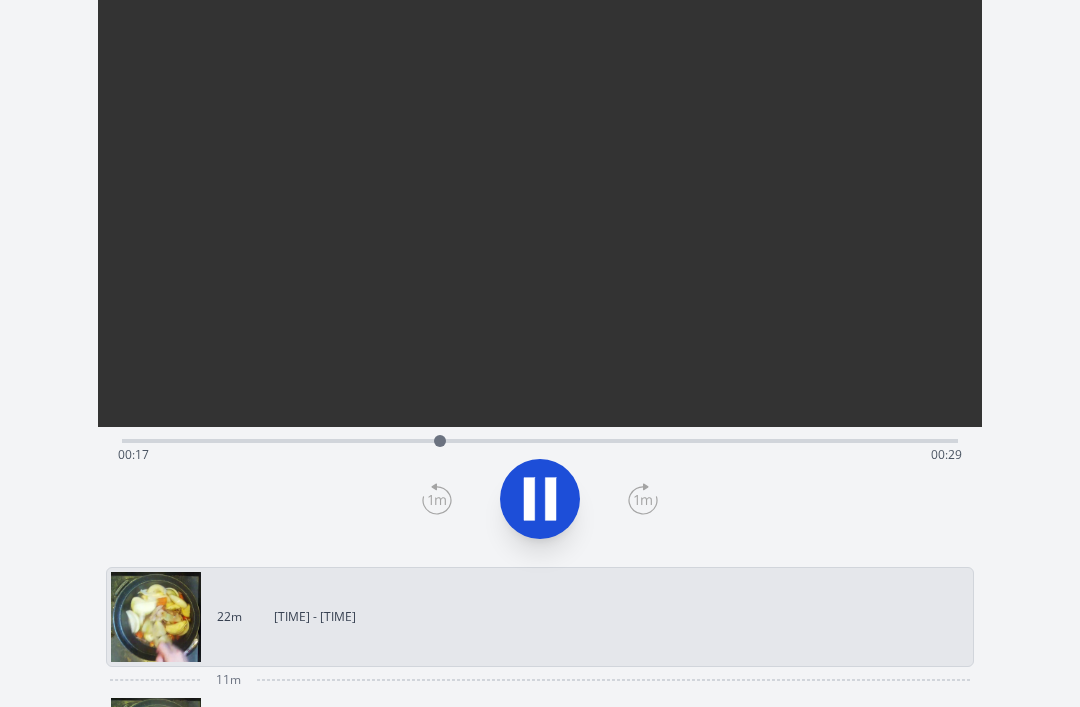 click 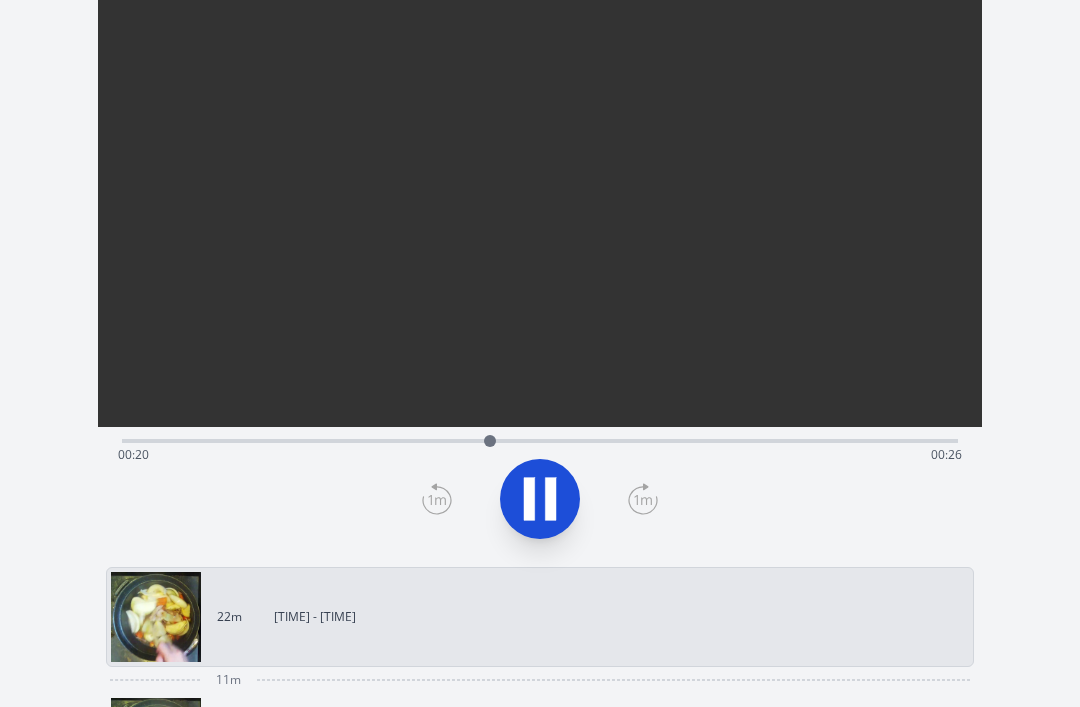 click 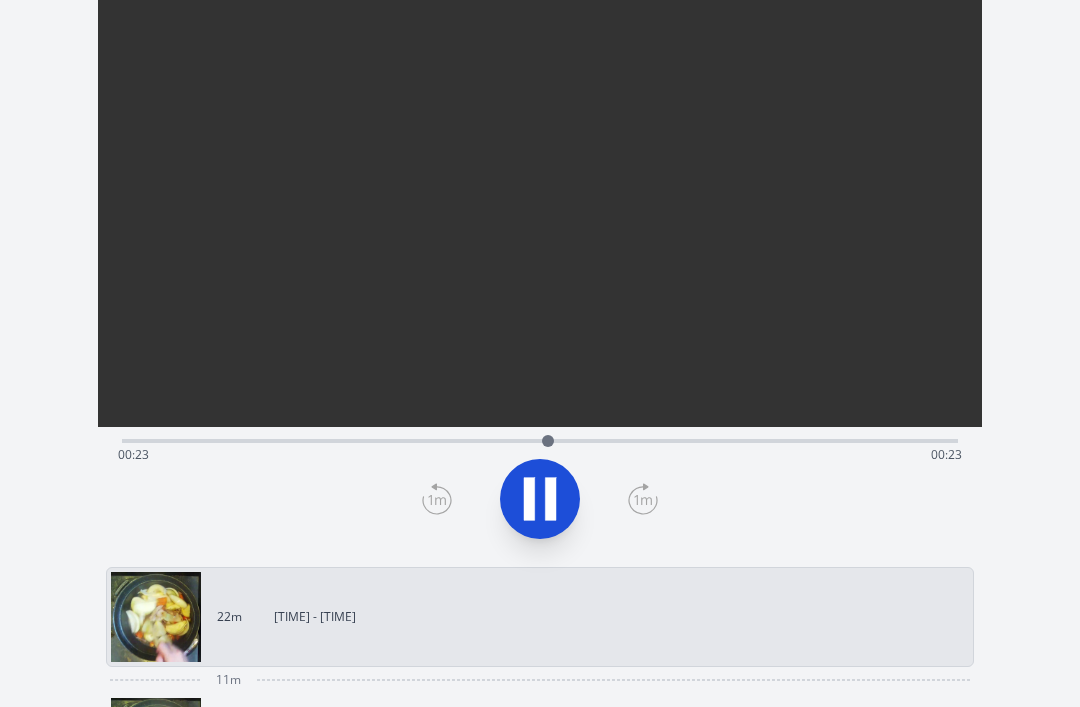 click at bounding box center (540, 499) 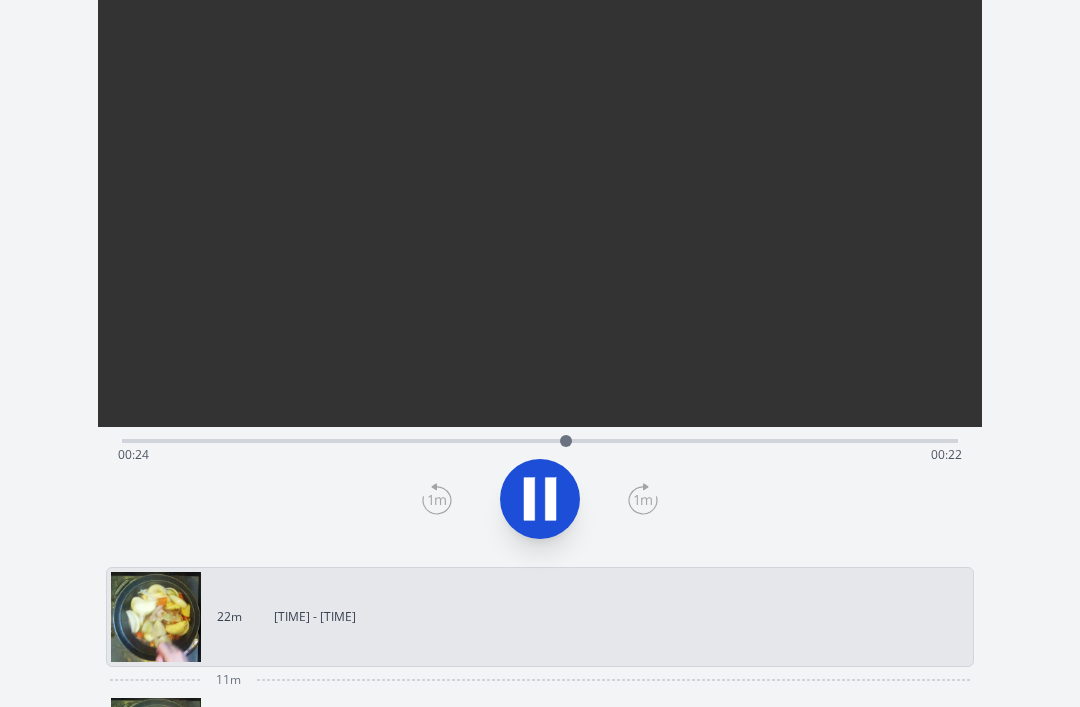 click 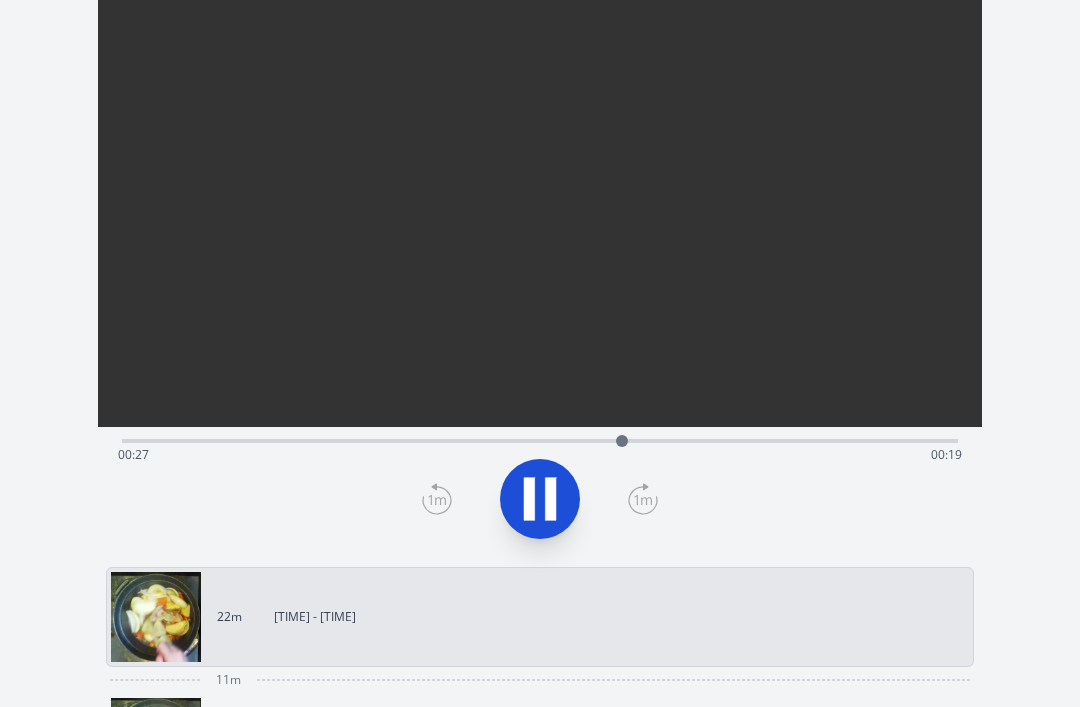 click 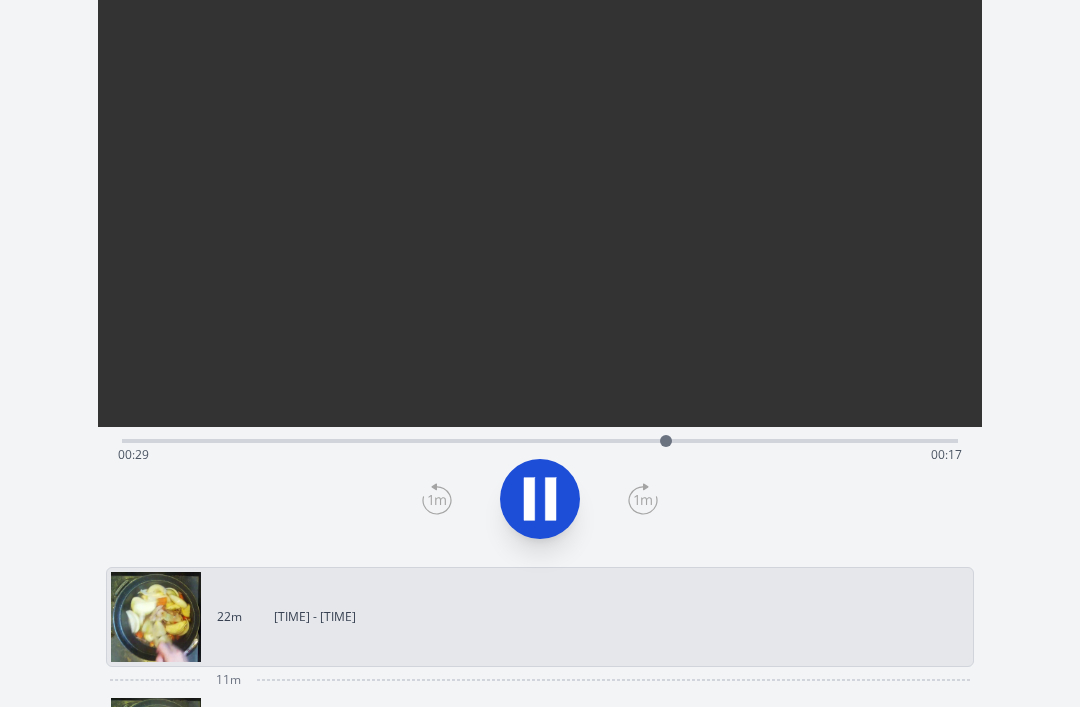 click at bounding box center (540, 499) 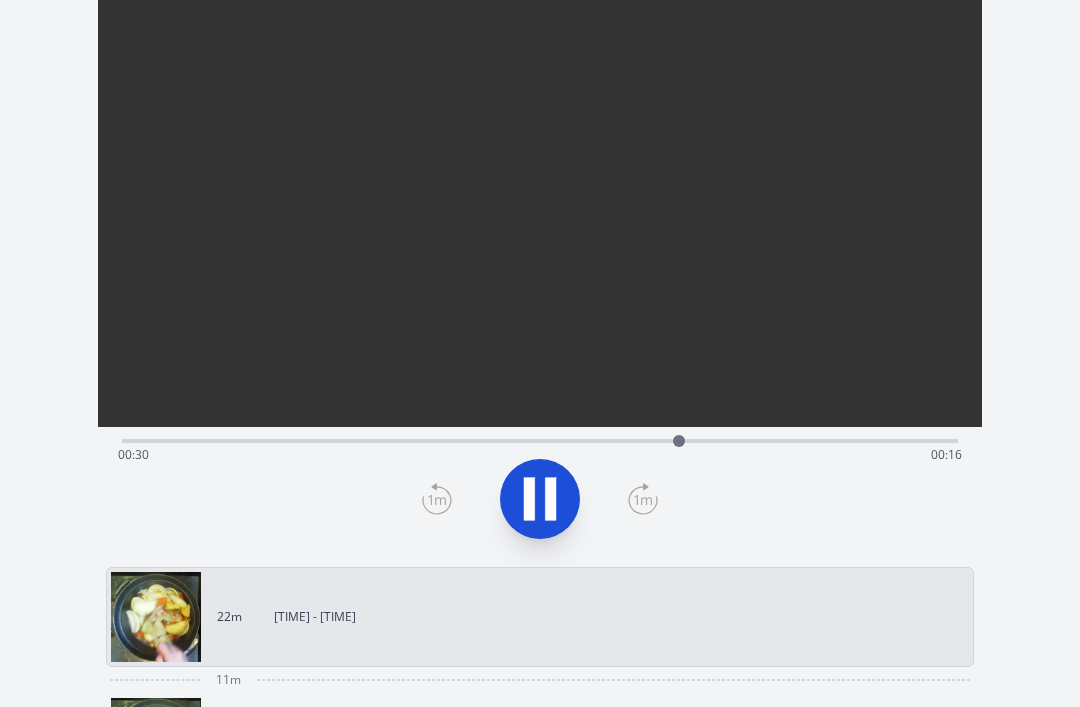 click at bounding box center [540, 499] 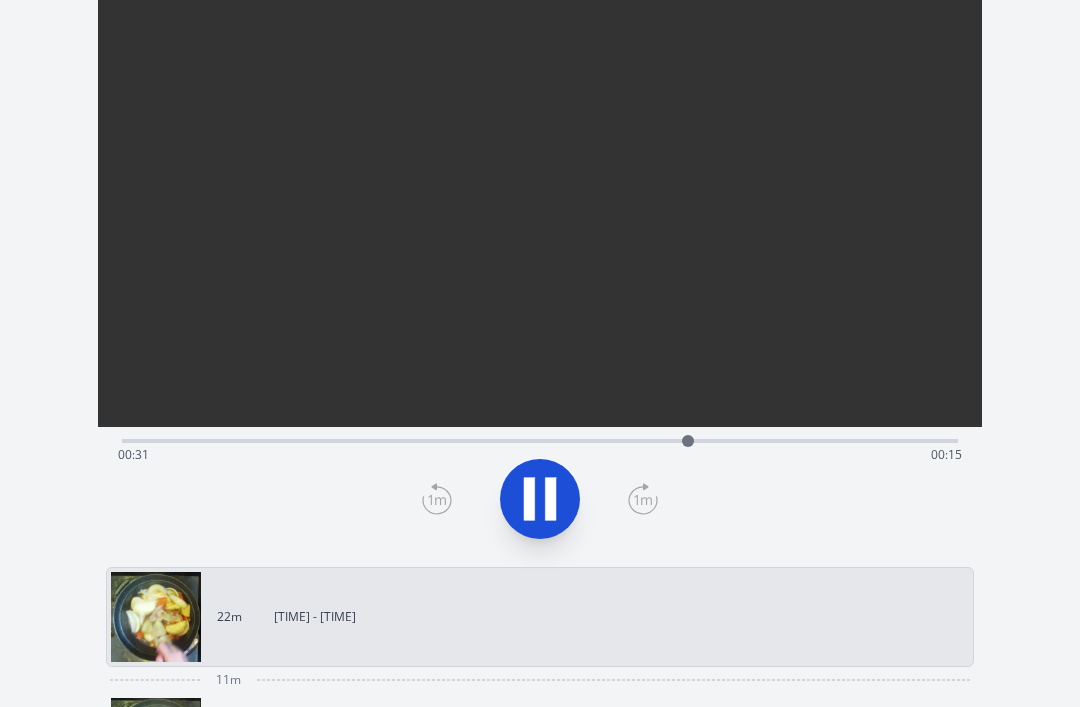 click 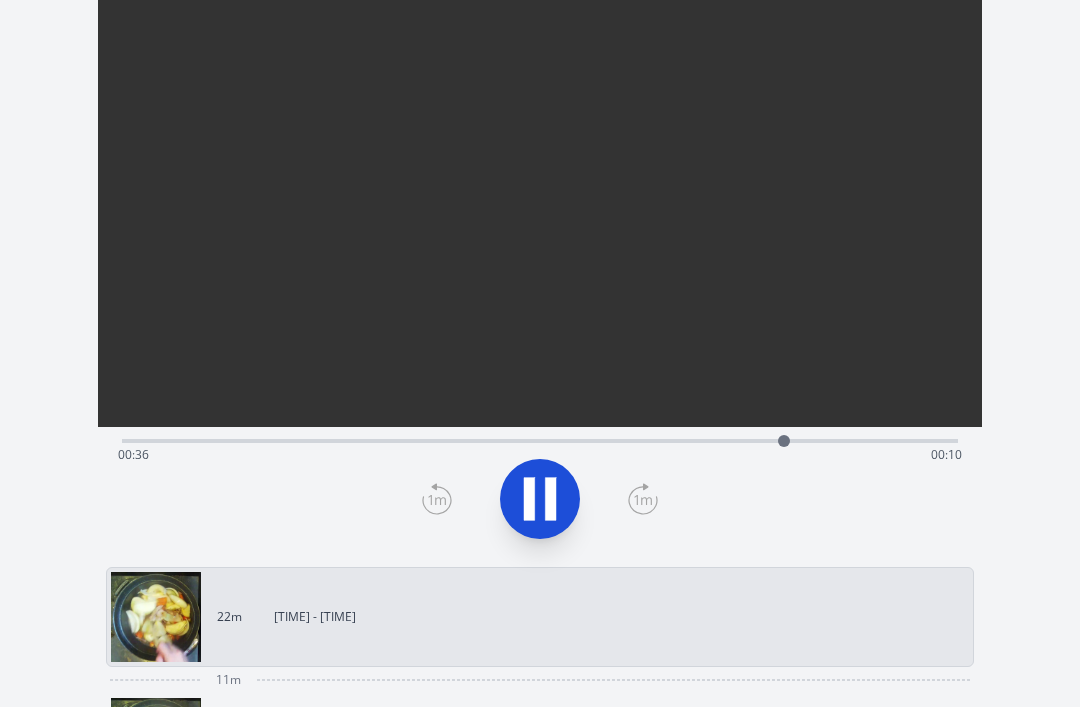 click at bounding box center (540, 499) 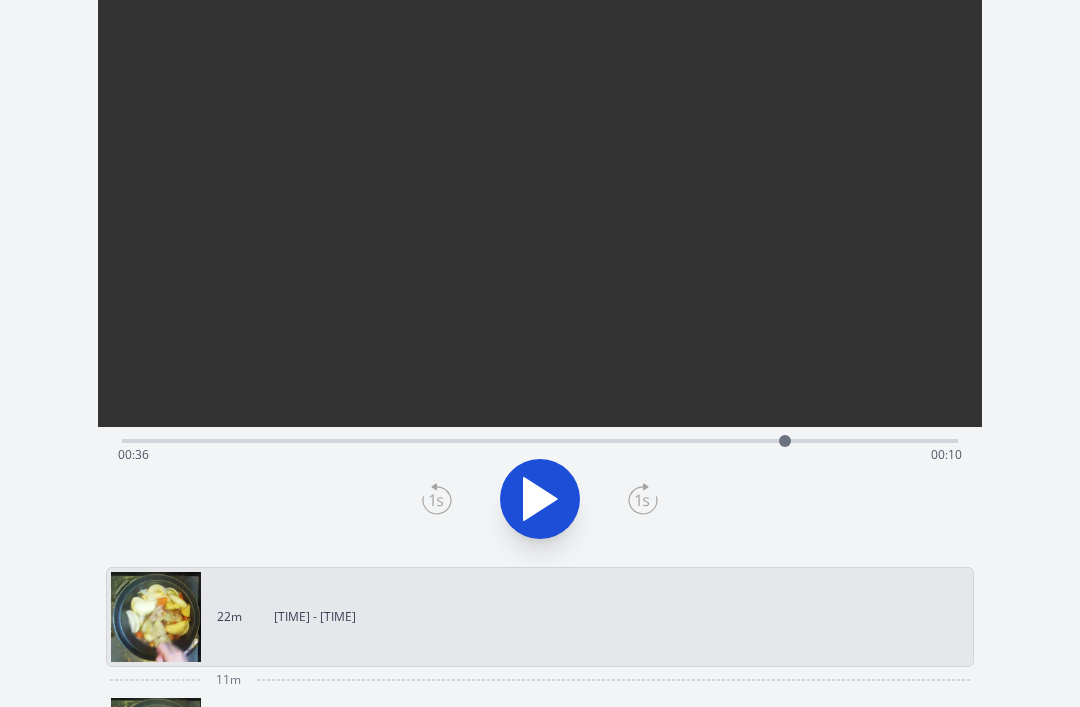 click at bounding box center [785, 441] 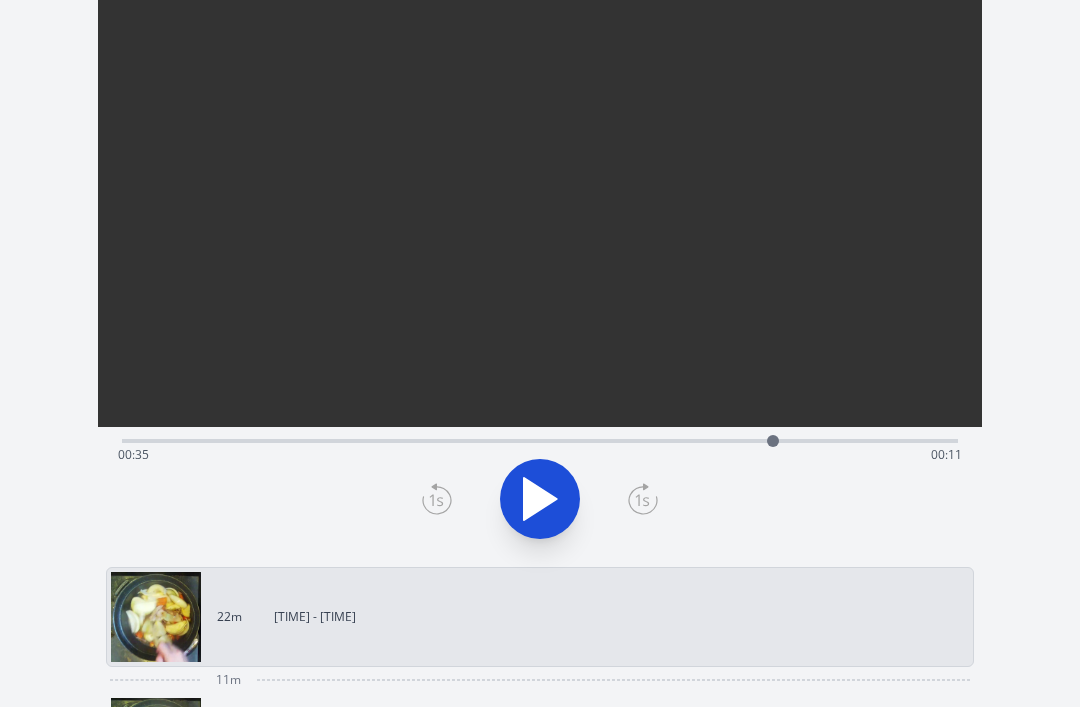 click 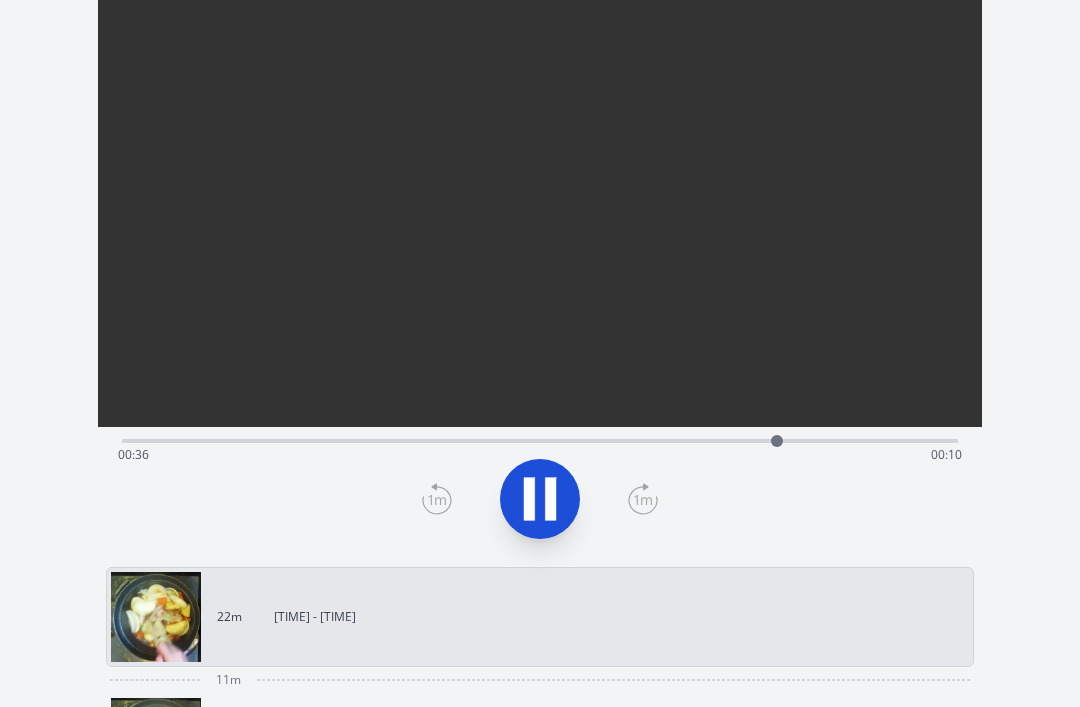 click 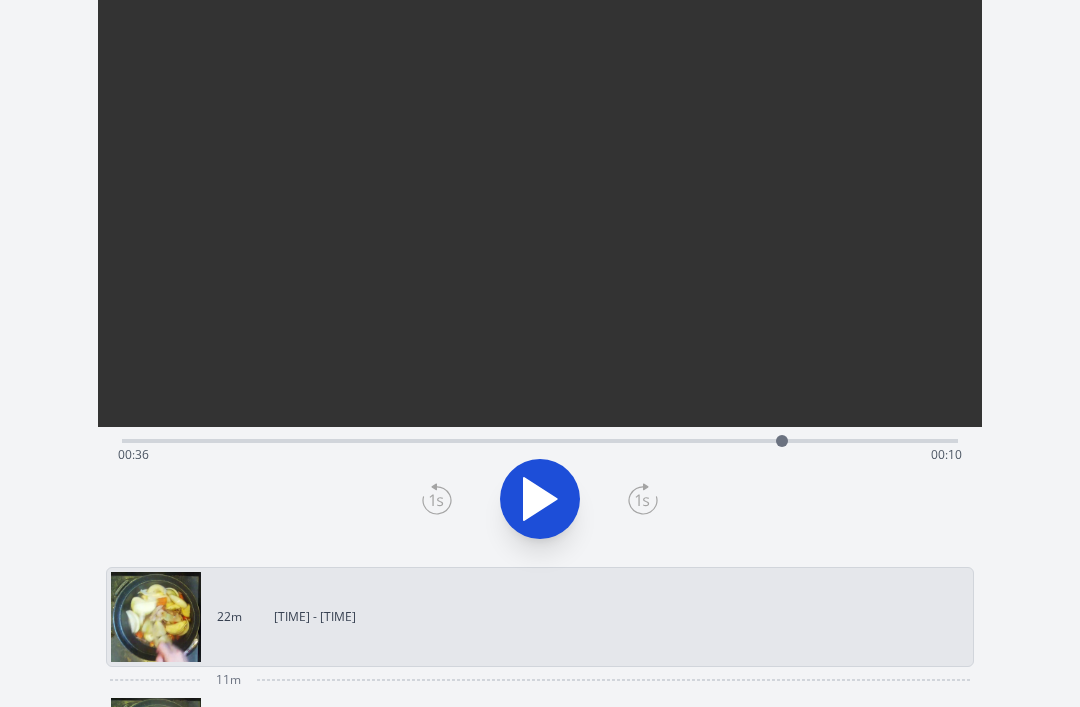 click on "Time elapsed:  00:36
Time remaining:  00:10" at bounding box center (540, 455) 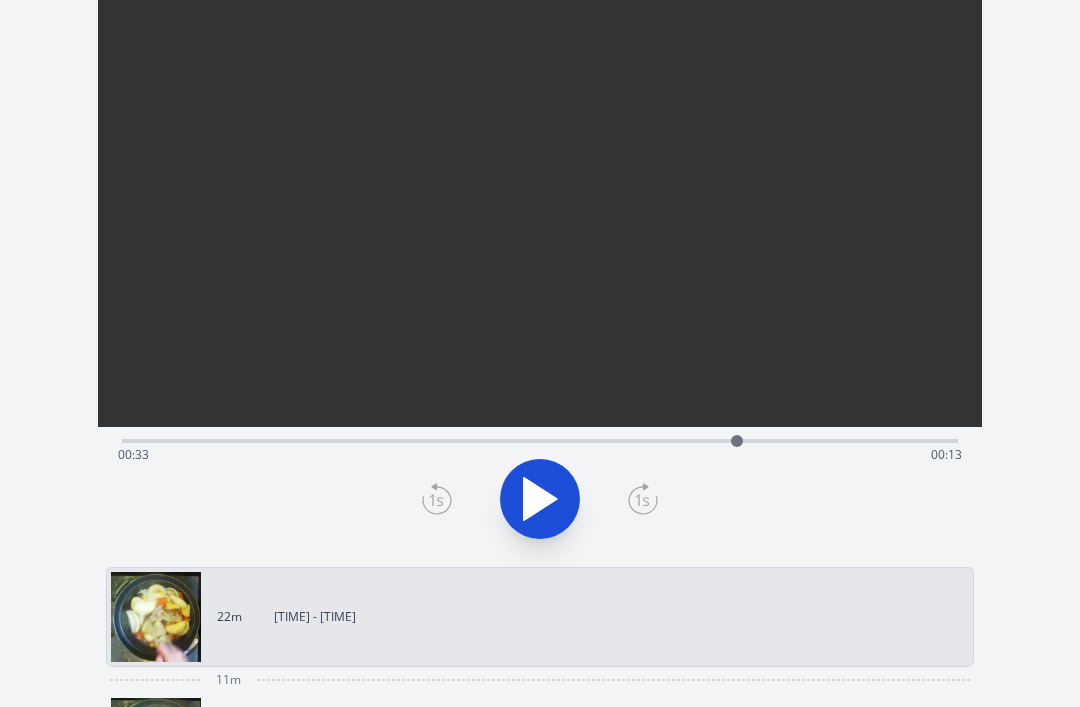 click 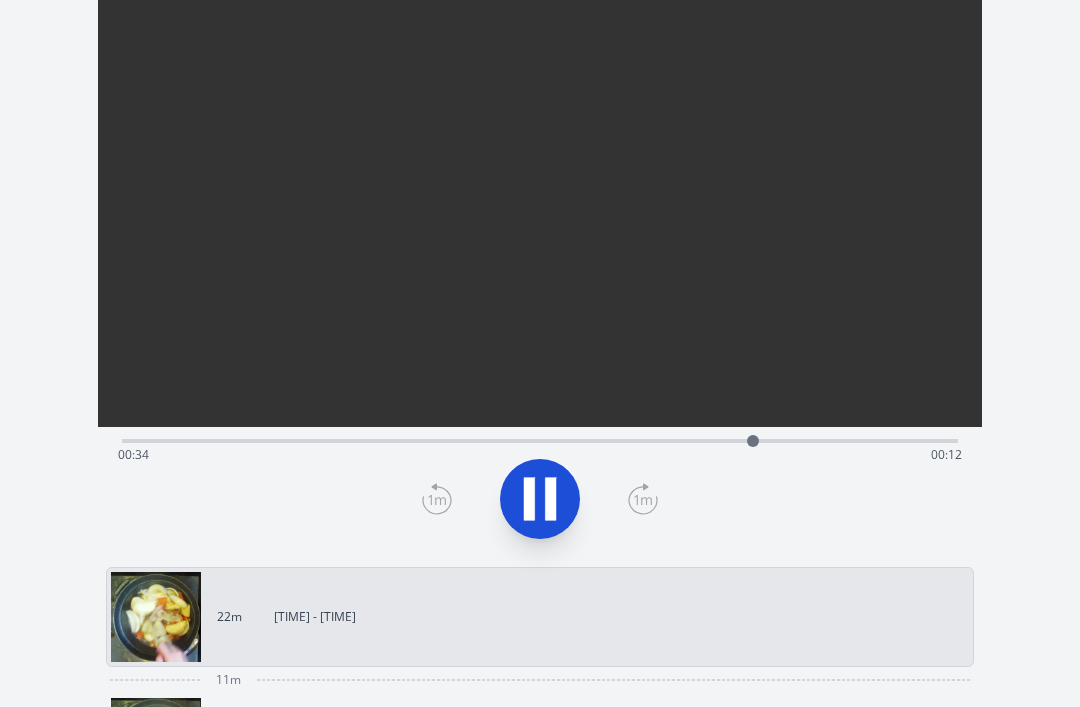 click 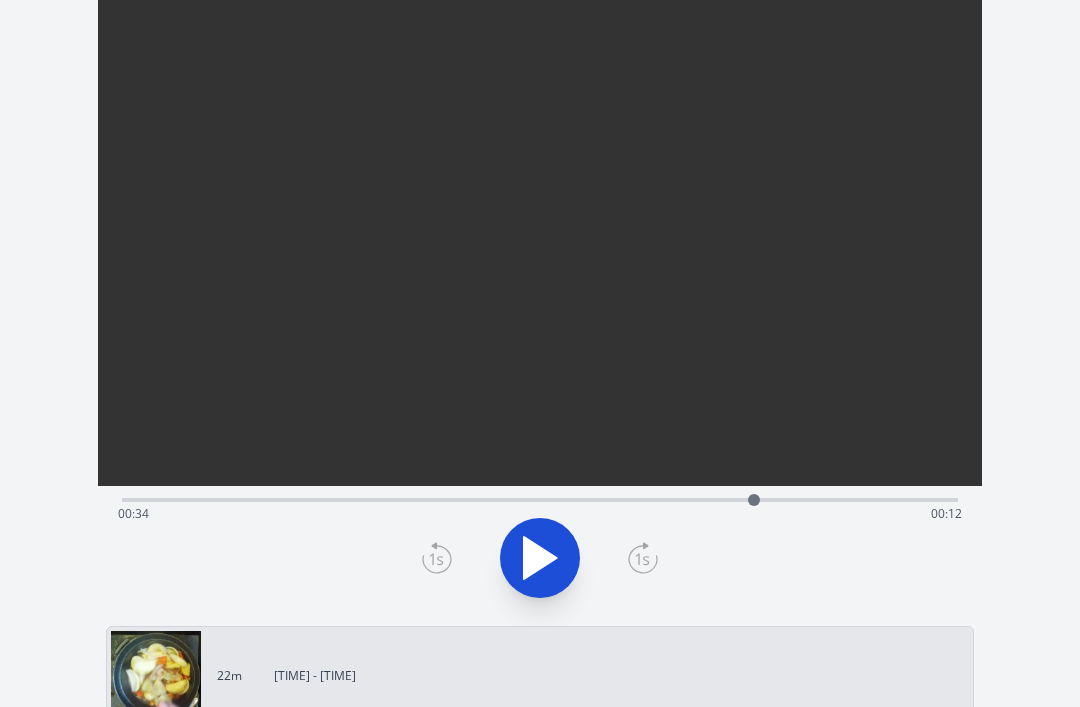 scroll, scrollTop: 0, scrollLeft: 0, axis: both 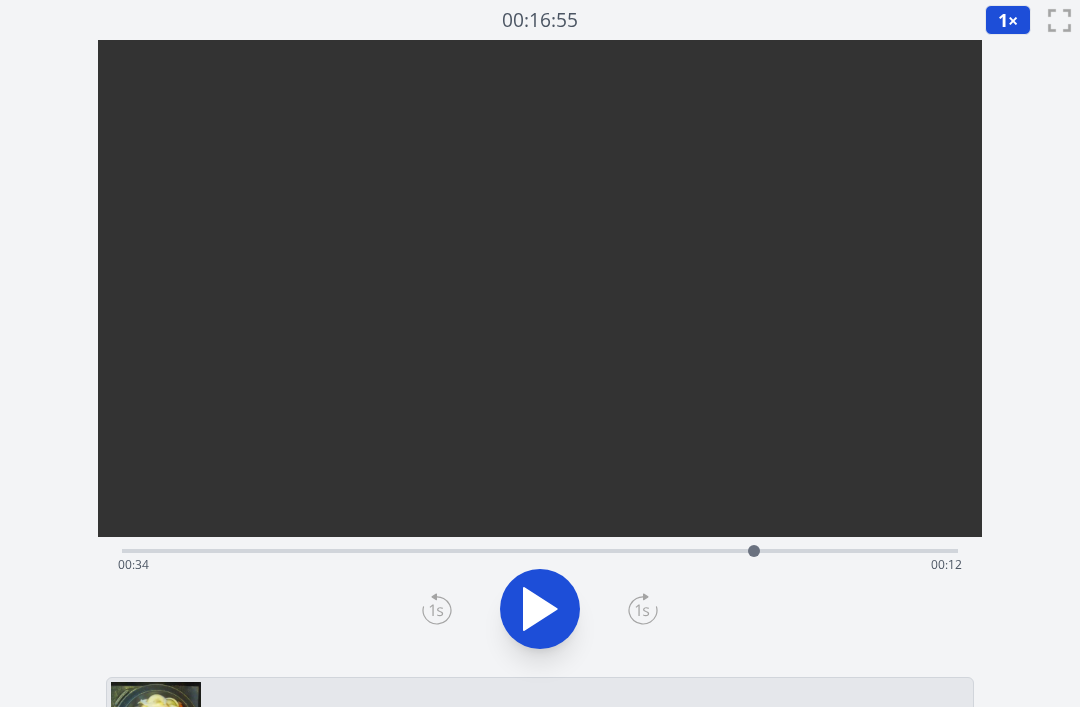 click 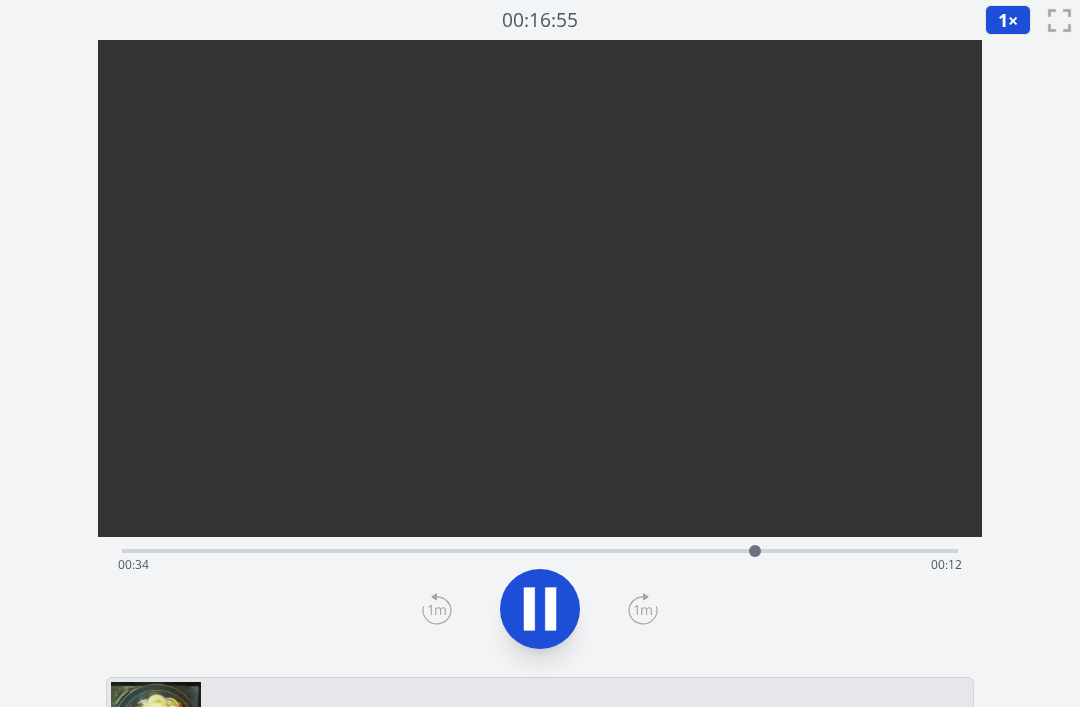 click 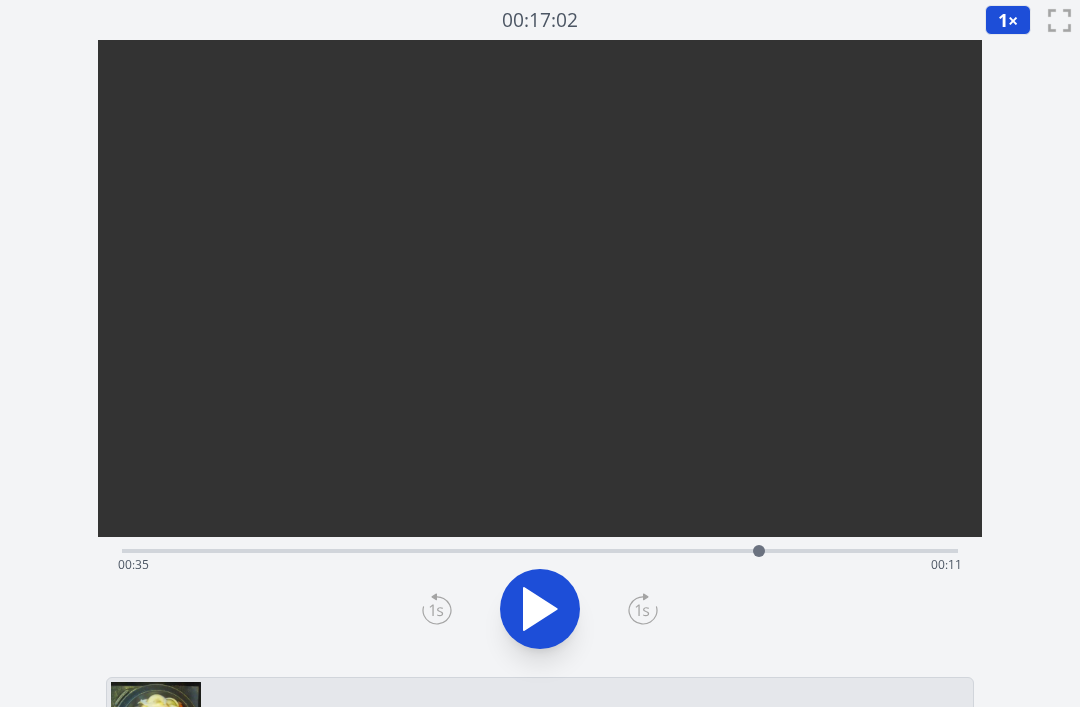 click 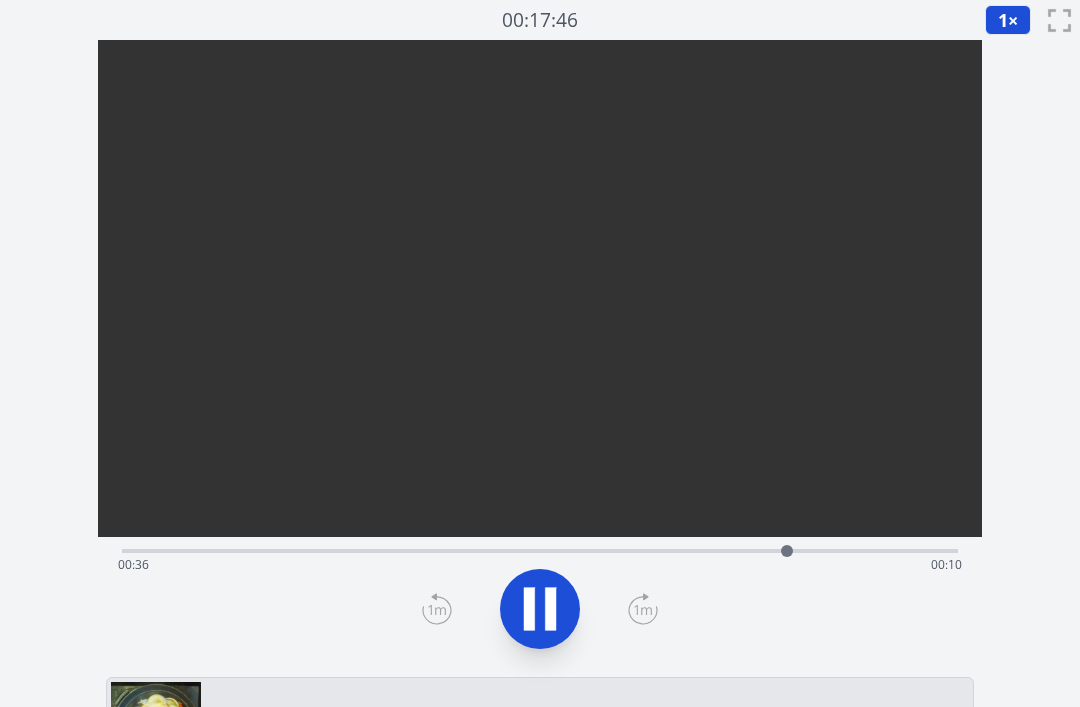 click 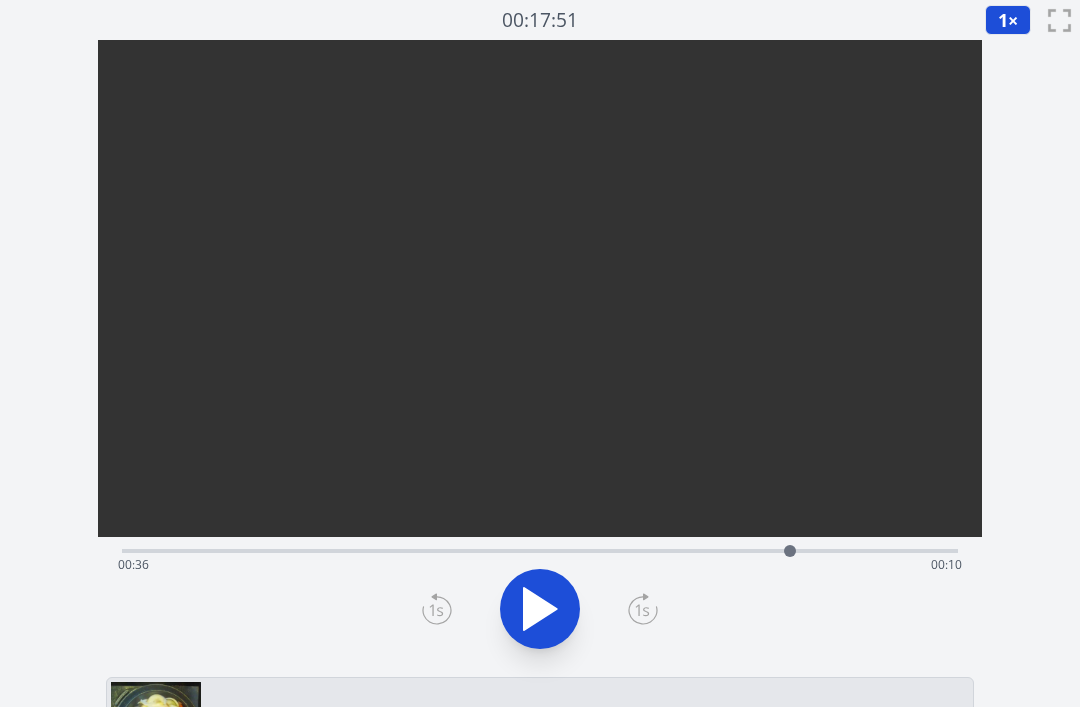 click 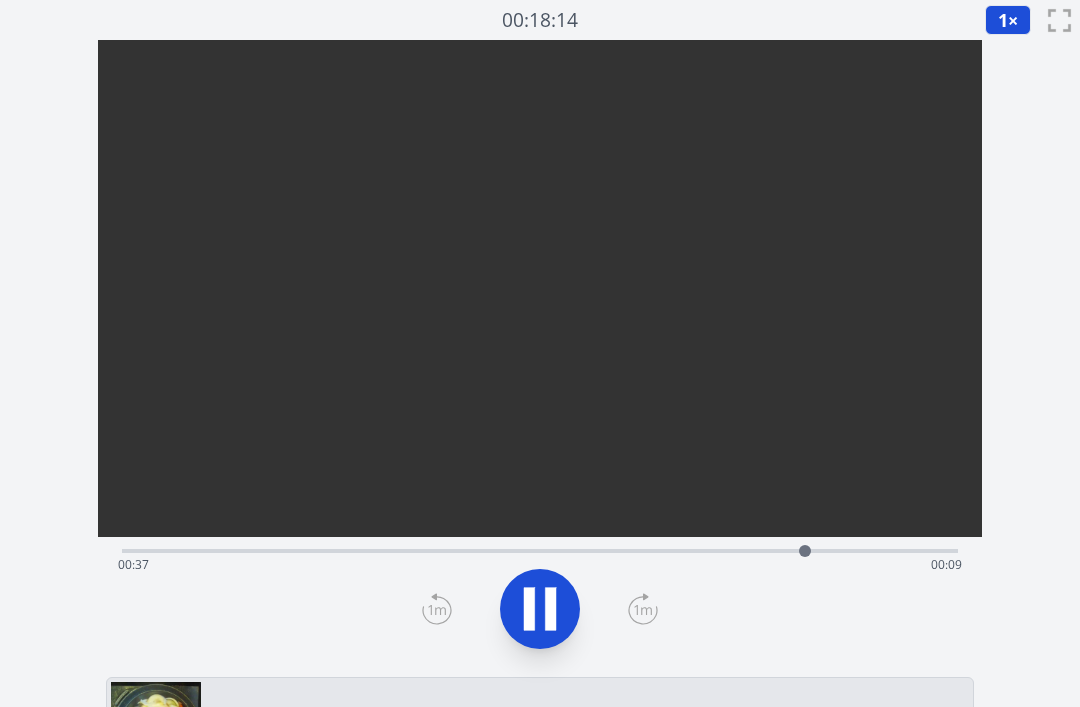 click 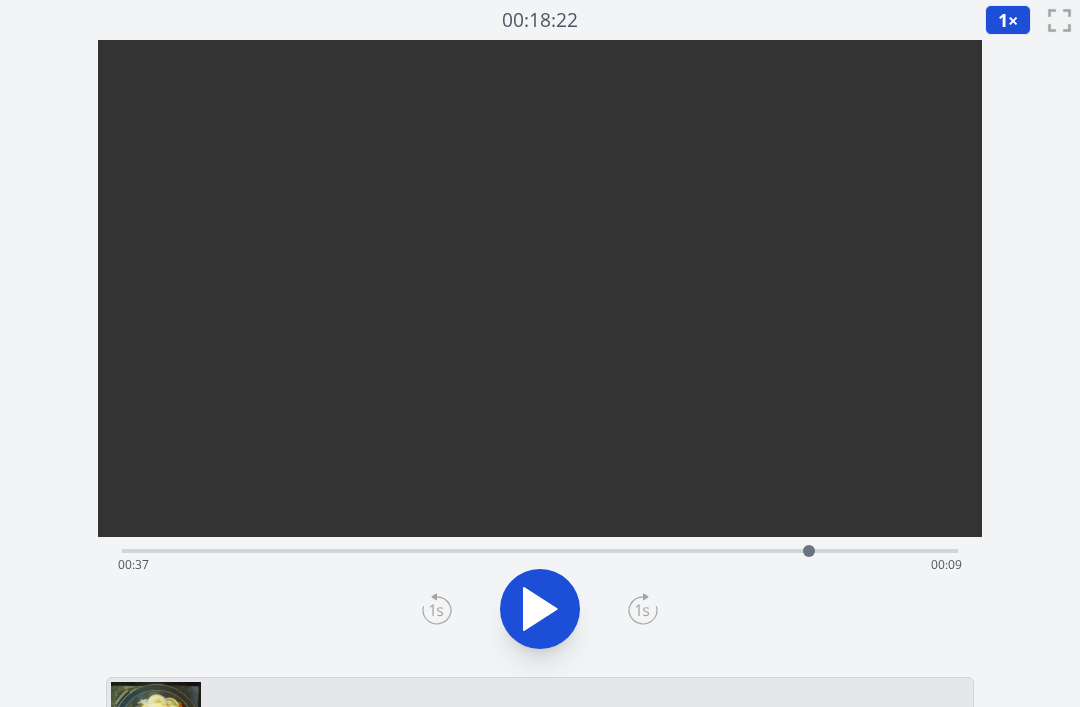 click 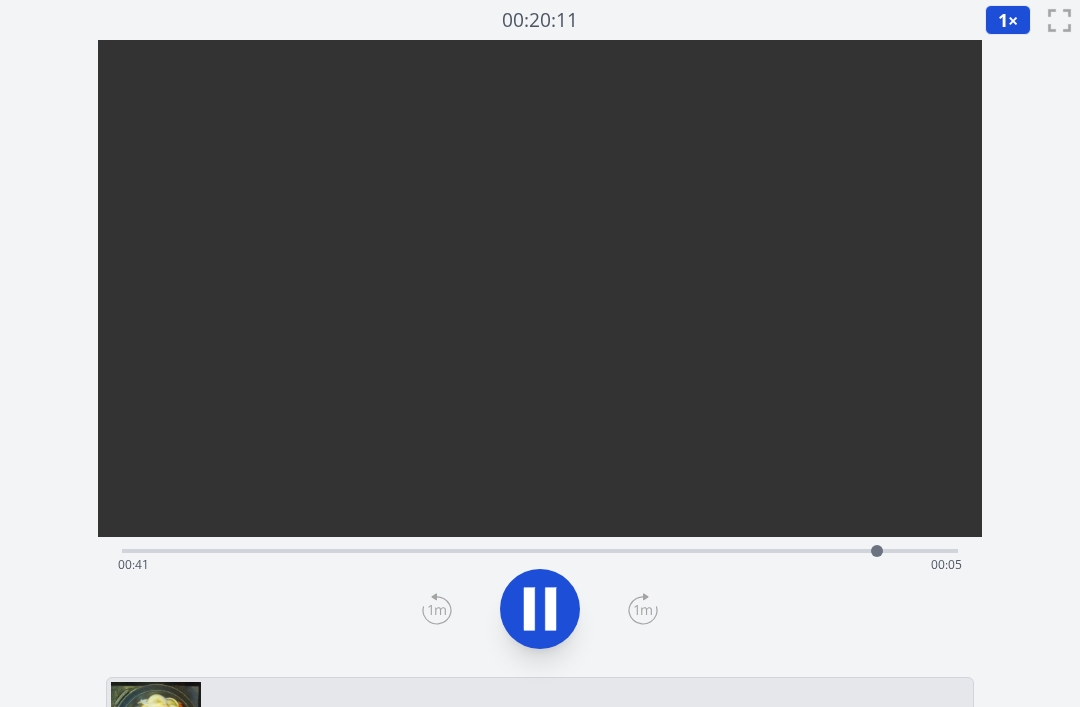 click 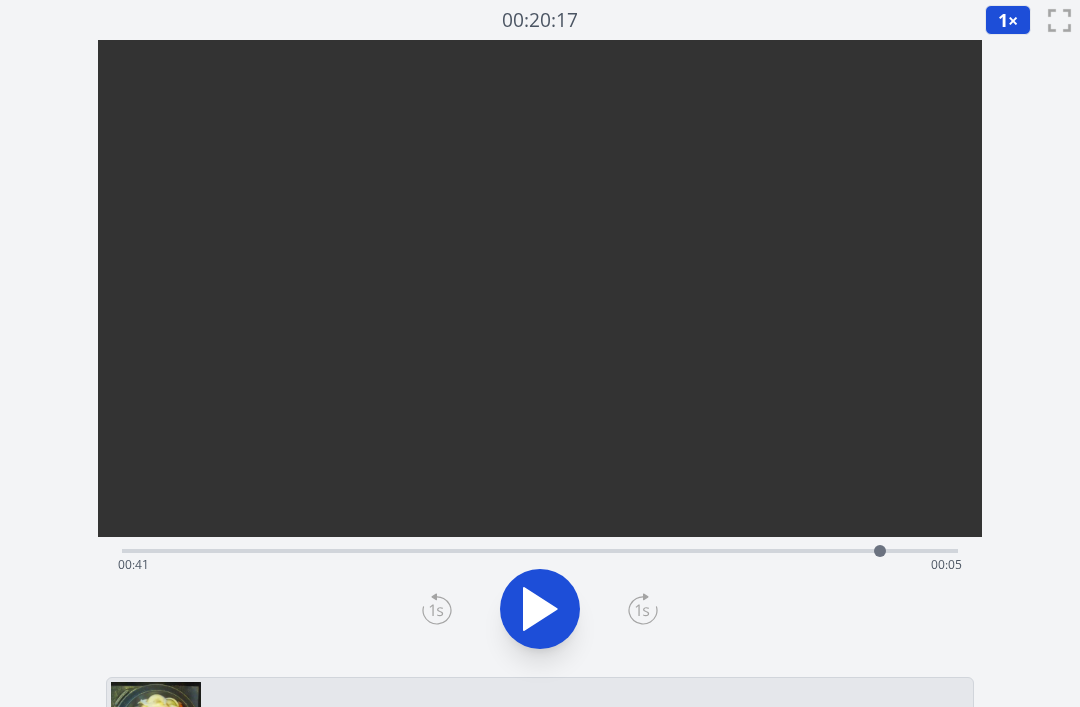 click 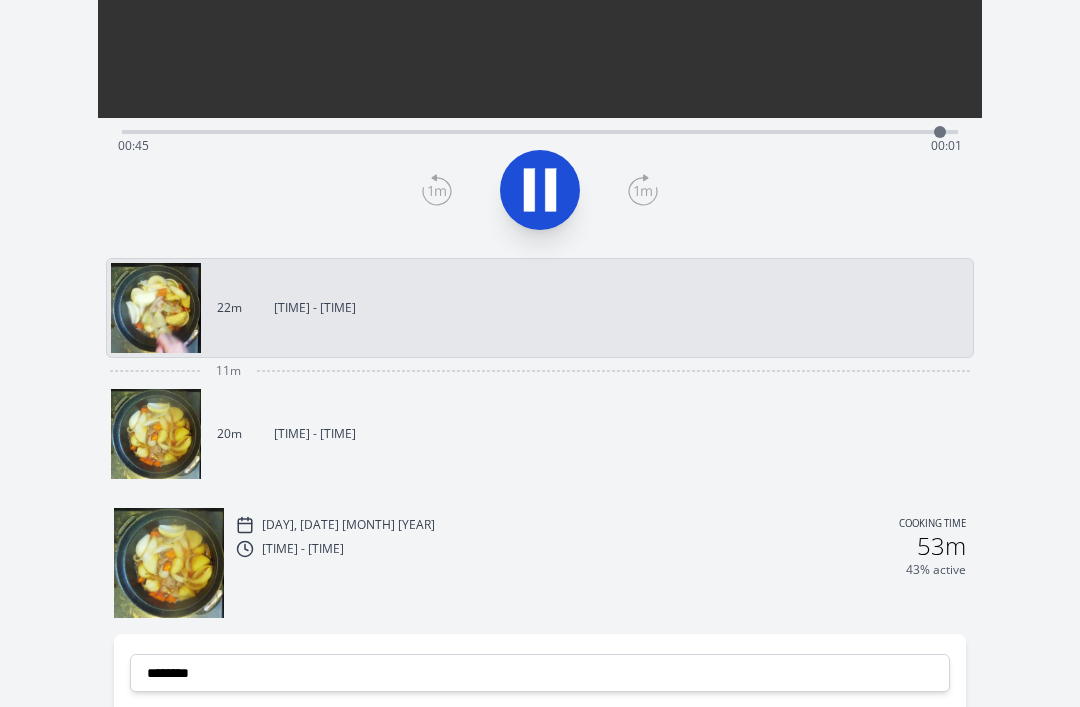 scroll, scrollTop: 439, scrollLeft: 0, axis: vertical 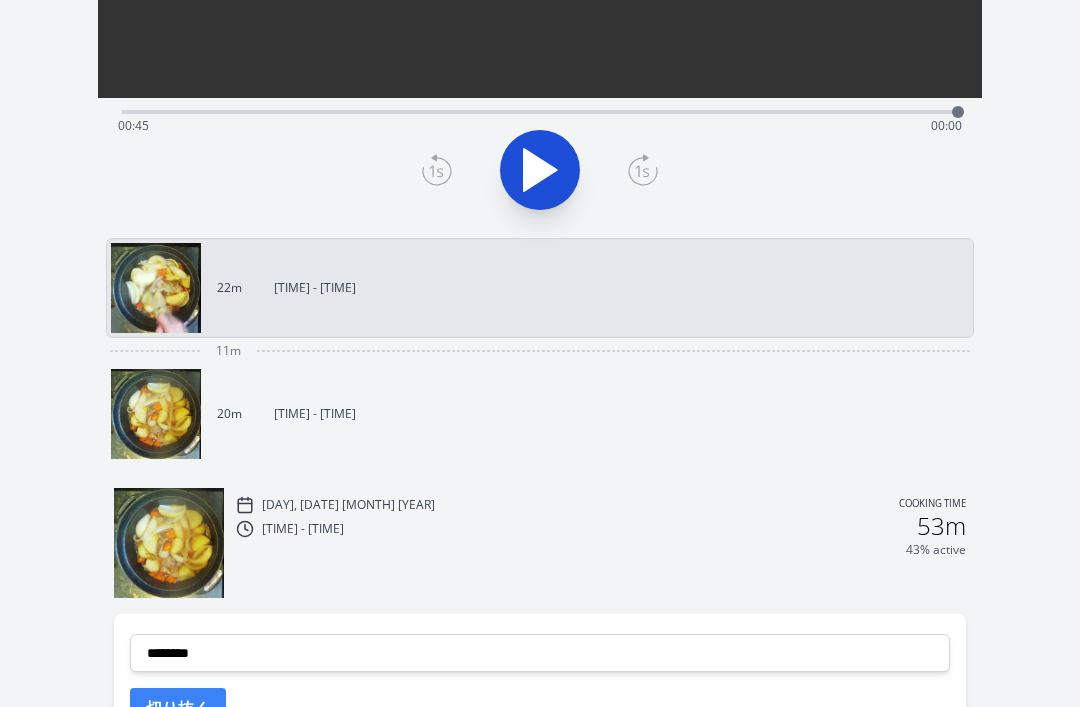 click on "20m
10:45
- 11:05" at bounding box center [532, 414] 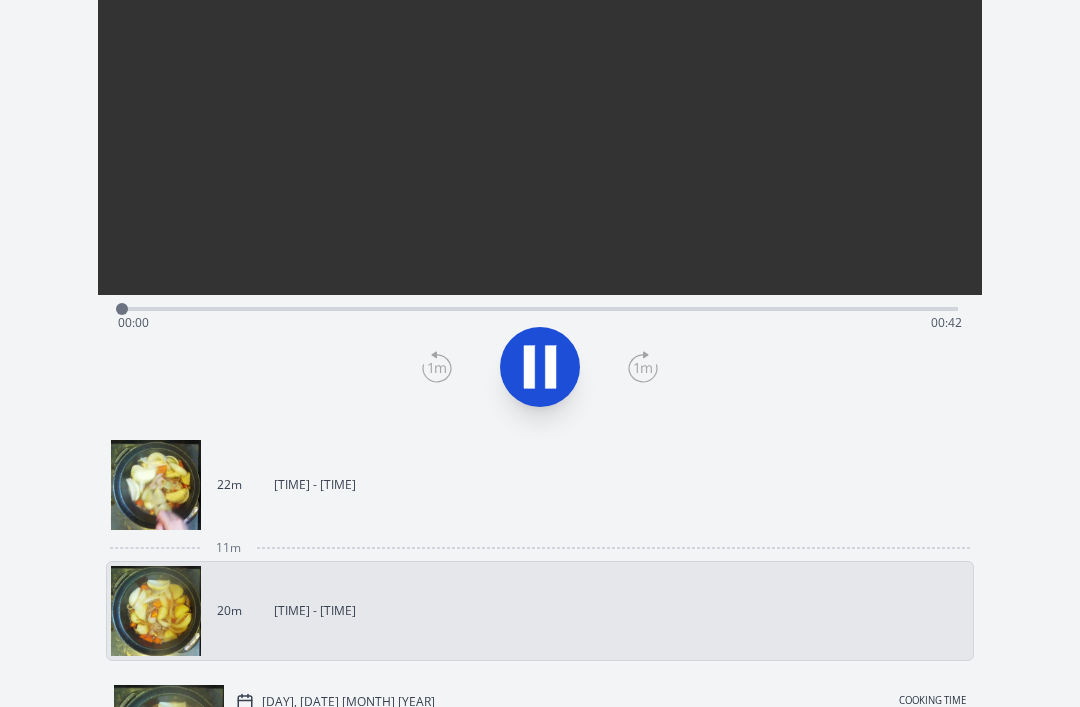 scroll, scrollTop: 77, scrollLeft: 0, axis: vertical 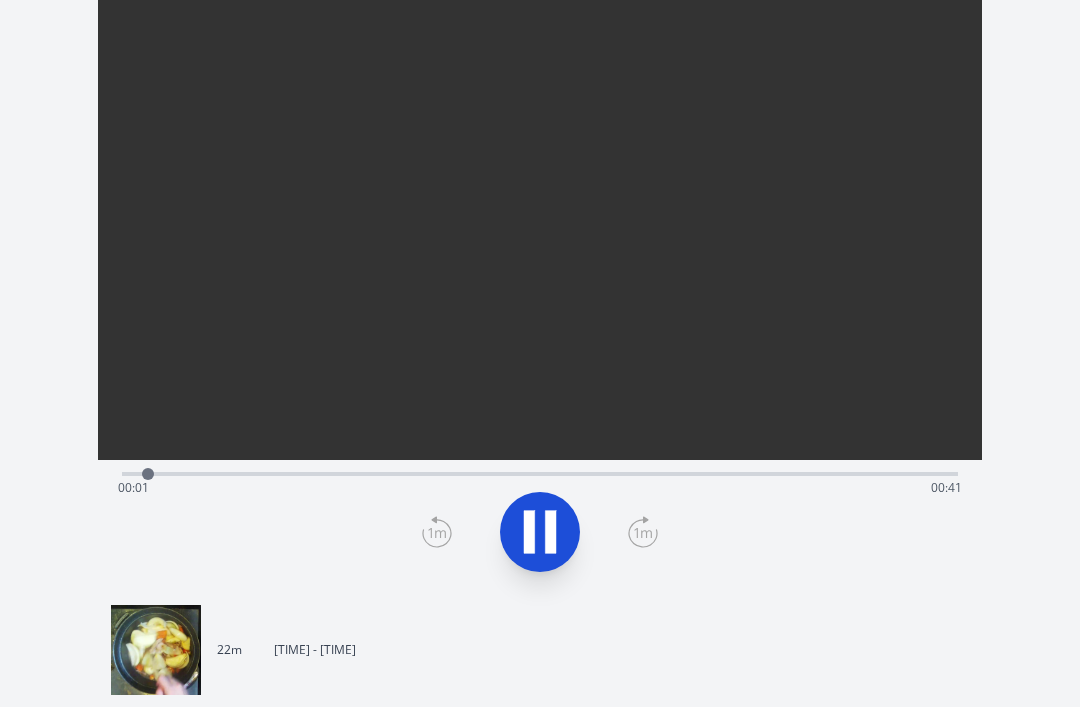 click 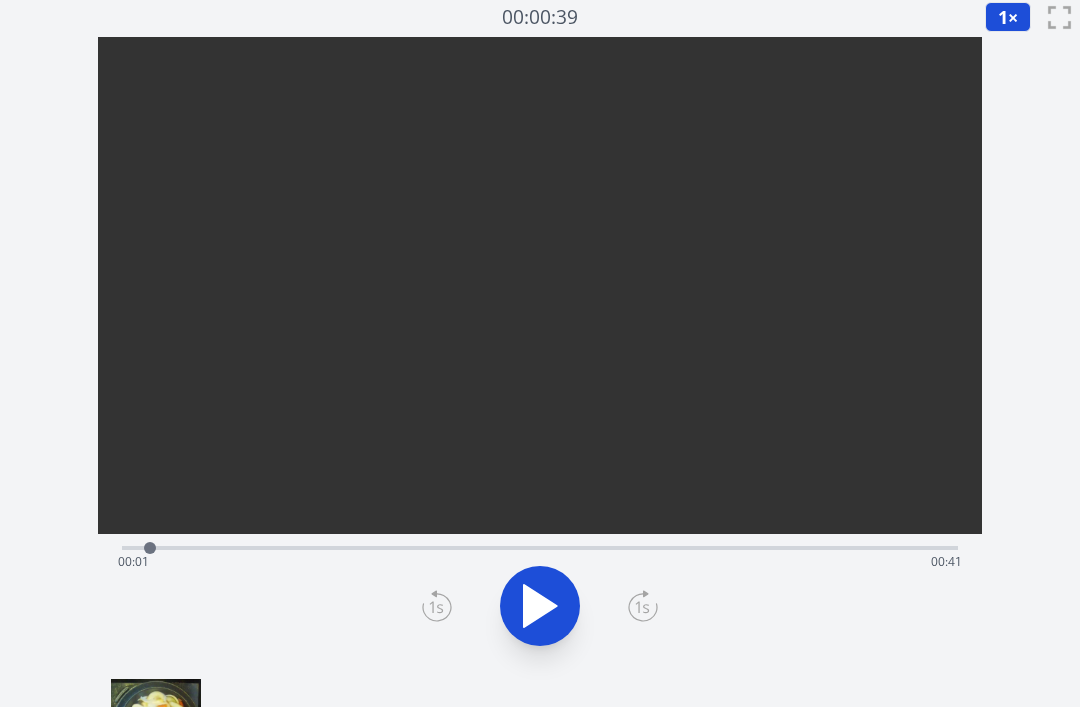 scroll, scrollTop: 0, scrollLeft: 0, axis: both 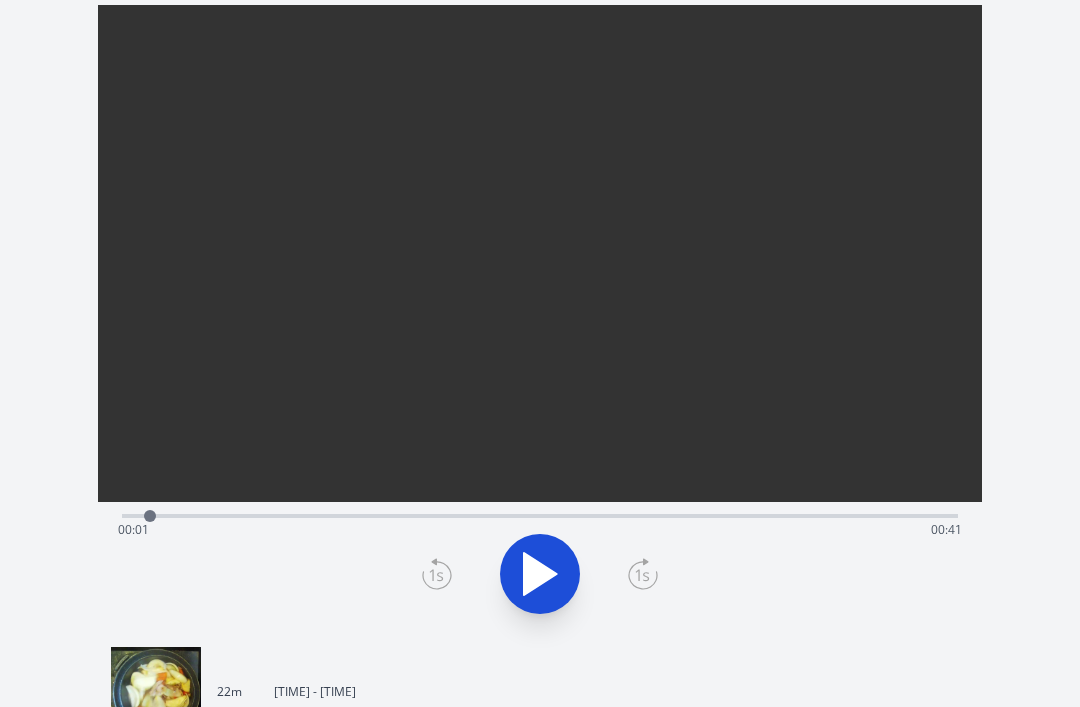 click 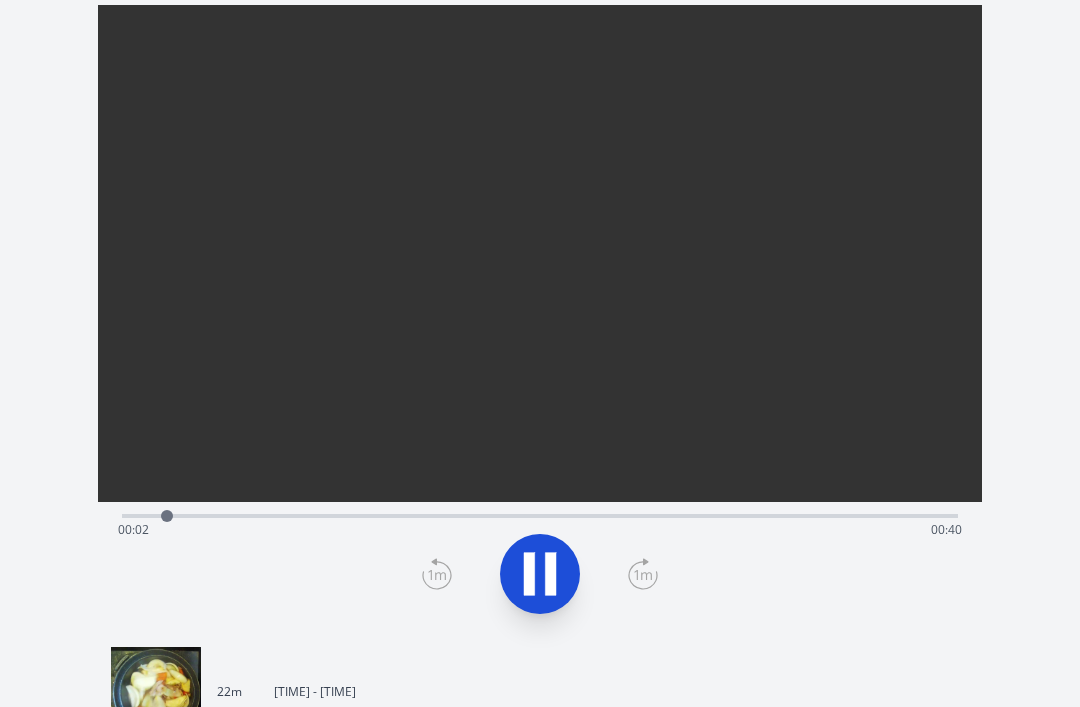 click 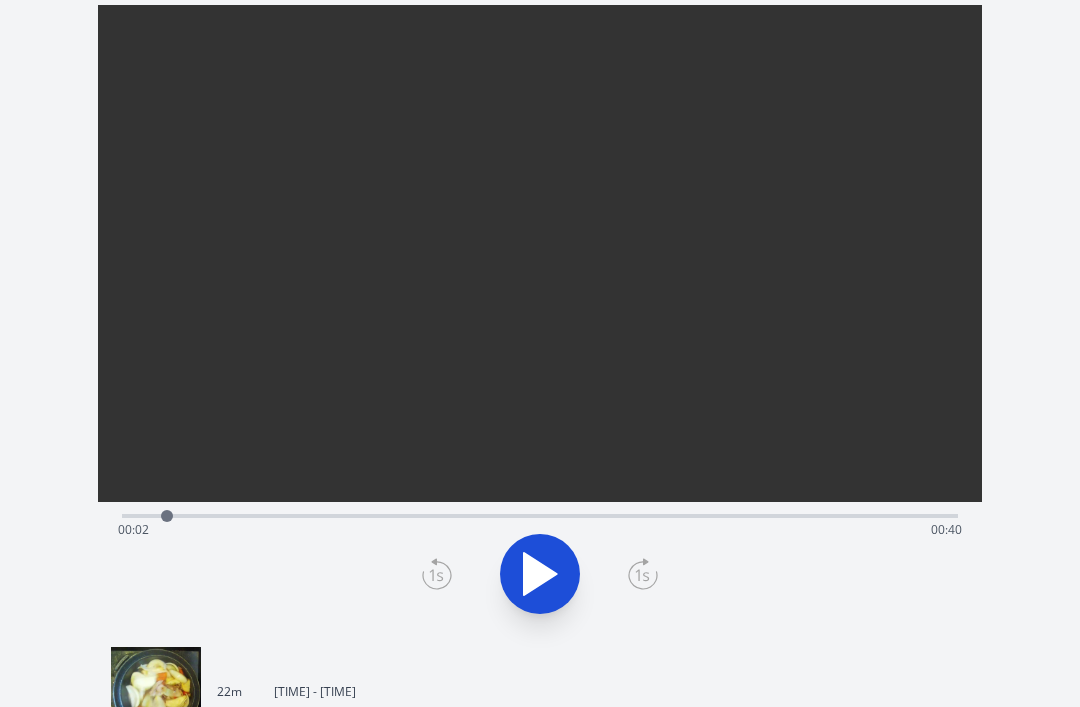 click at bounding box center (540, 574) 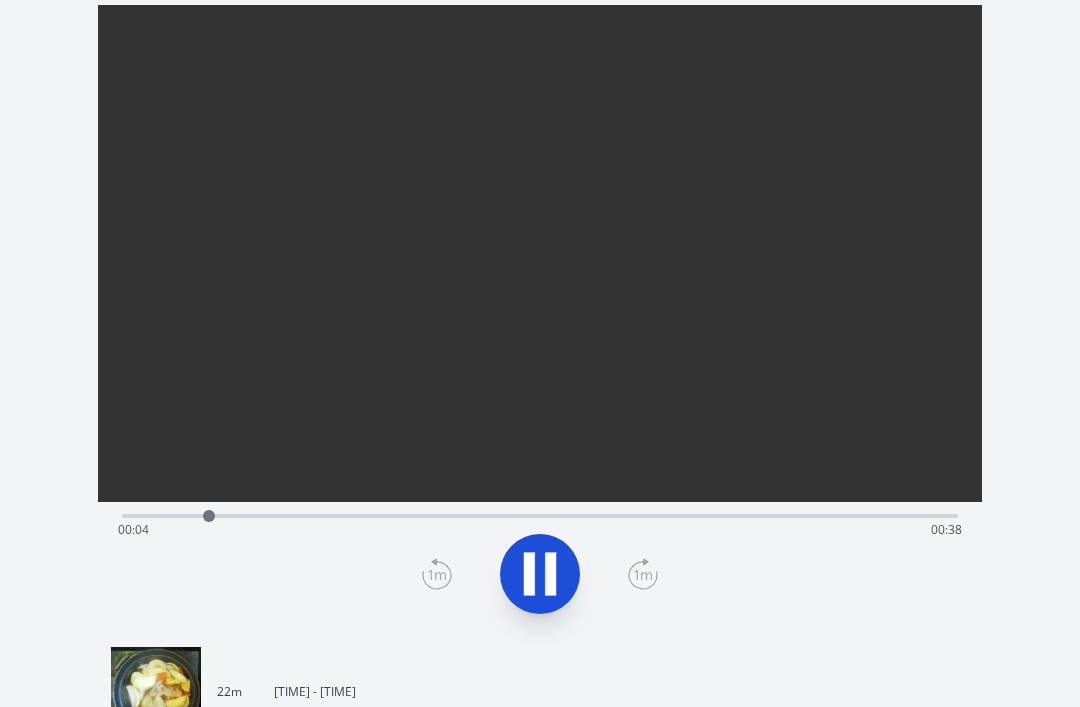 click 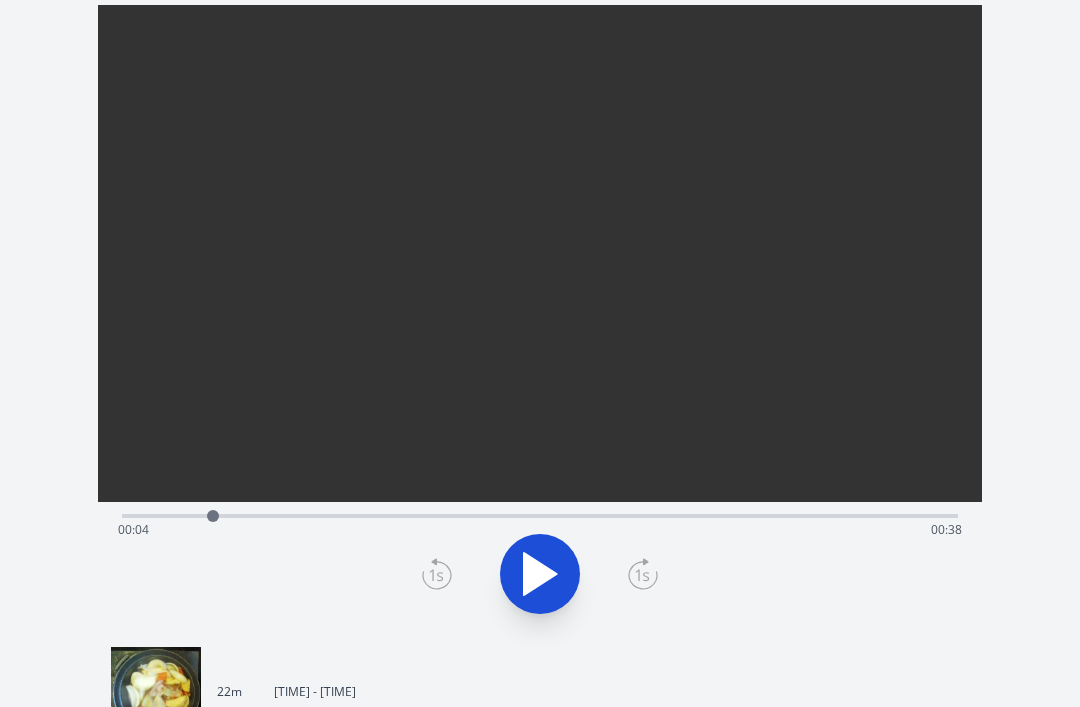 click 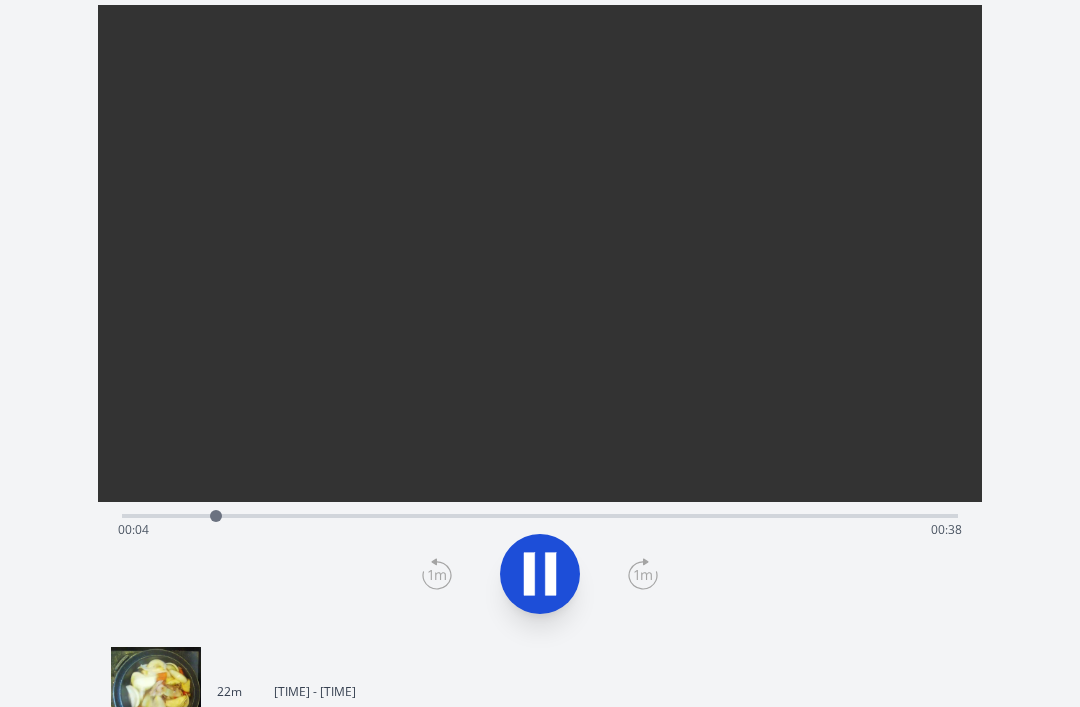 click 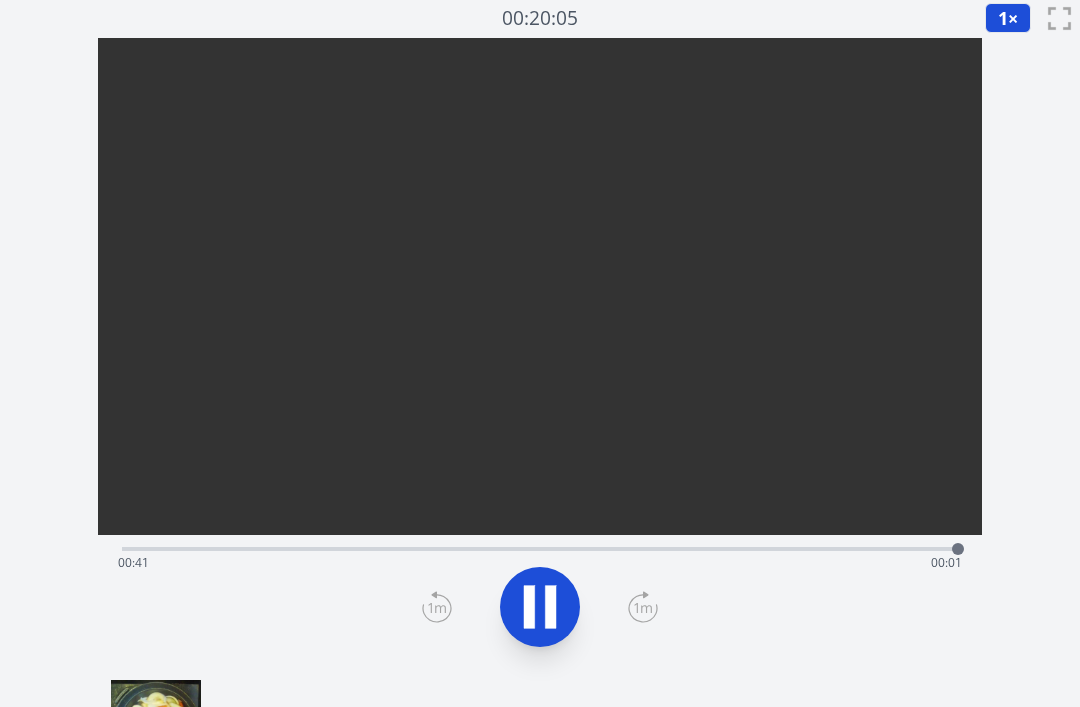 scroll, scrollTop: 2, scrollLeft: 0, axis: vertical 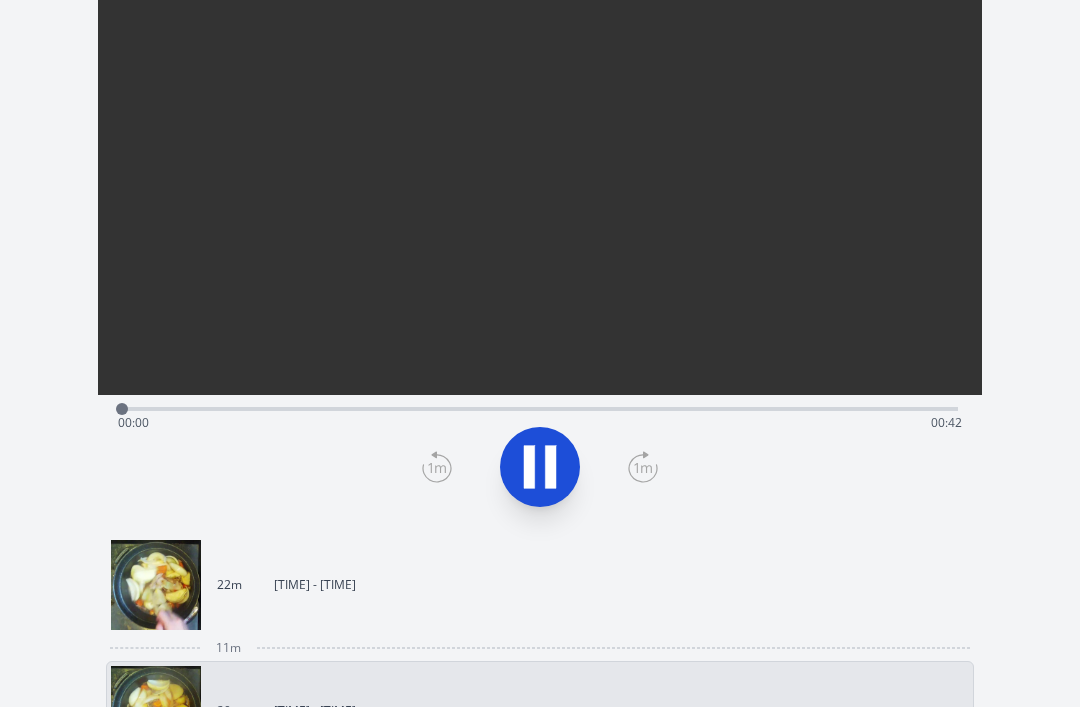 click on "[DURATION]
[TIME]
- [TIME]" at bounding box center (532, 585) 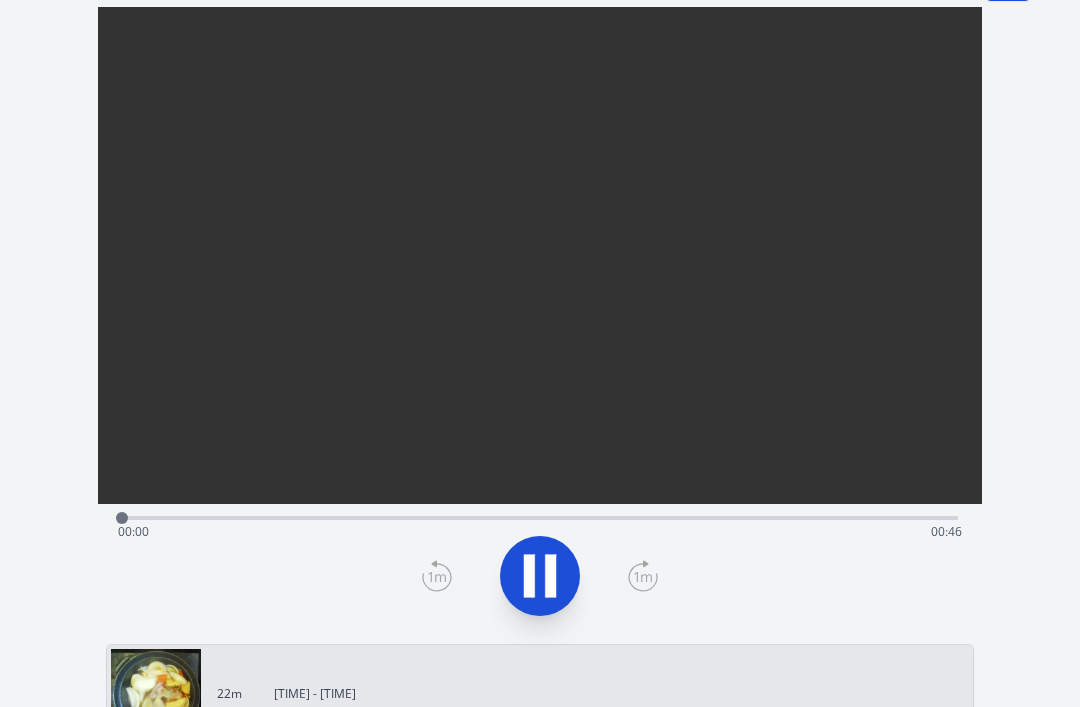 scroll, scrollTop: 27, scrollLeft: 0, axis: vertical 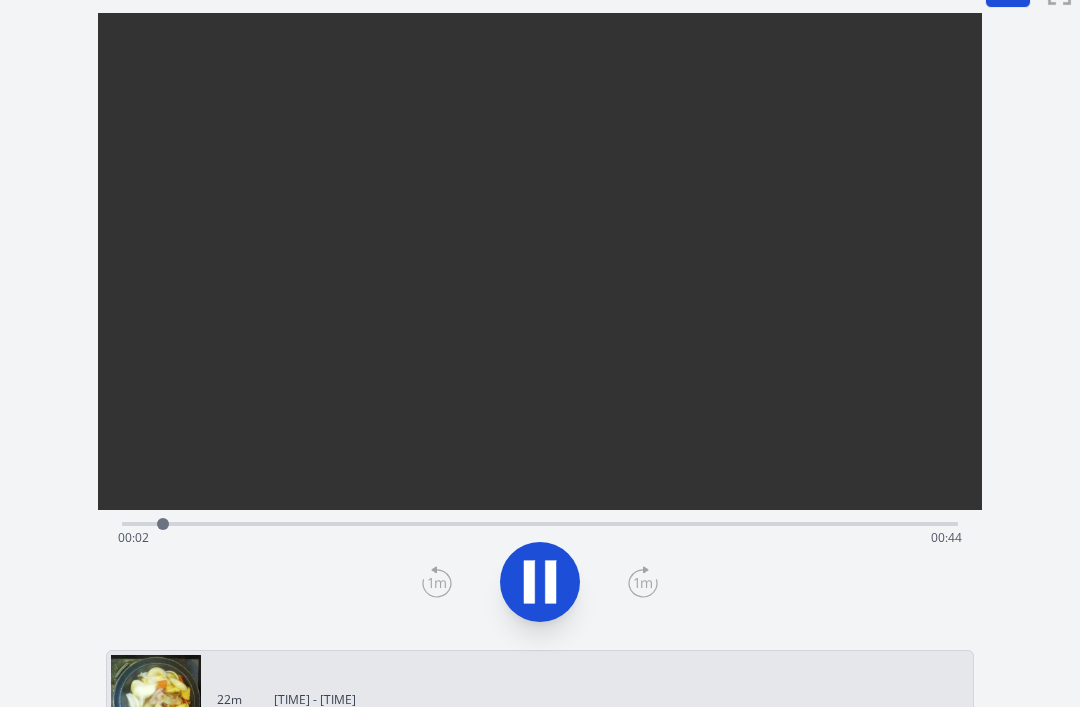 click on "Time elapsed:  00:02
Time remaining:  00:44" at bounding box center (540, 538) 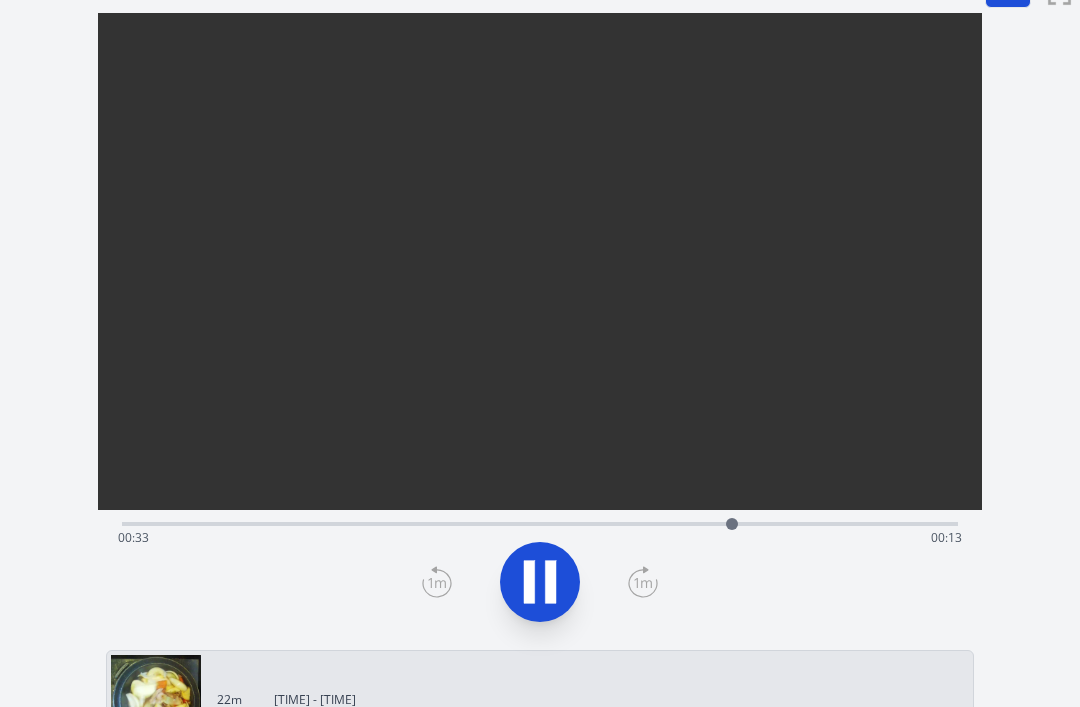 click 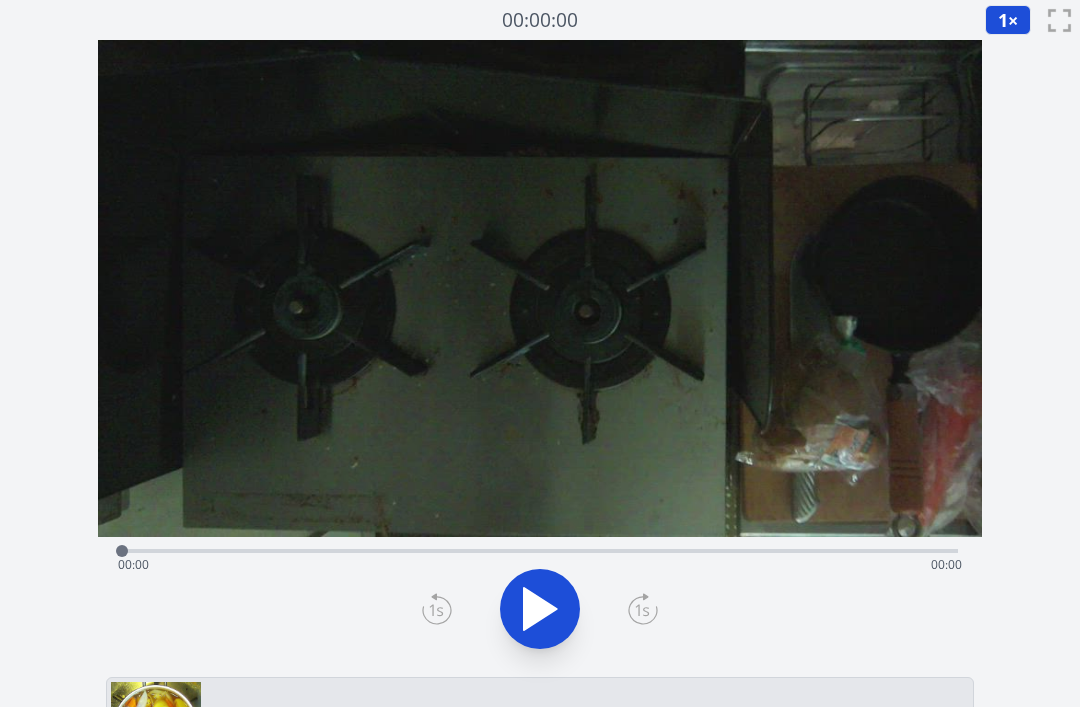 scroll, scrollTop: 0, scrollLeft: 0, axis: both 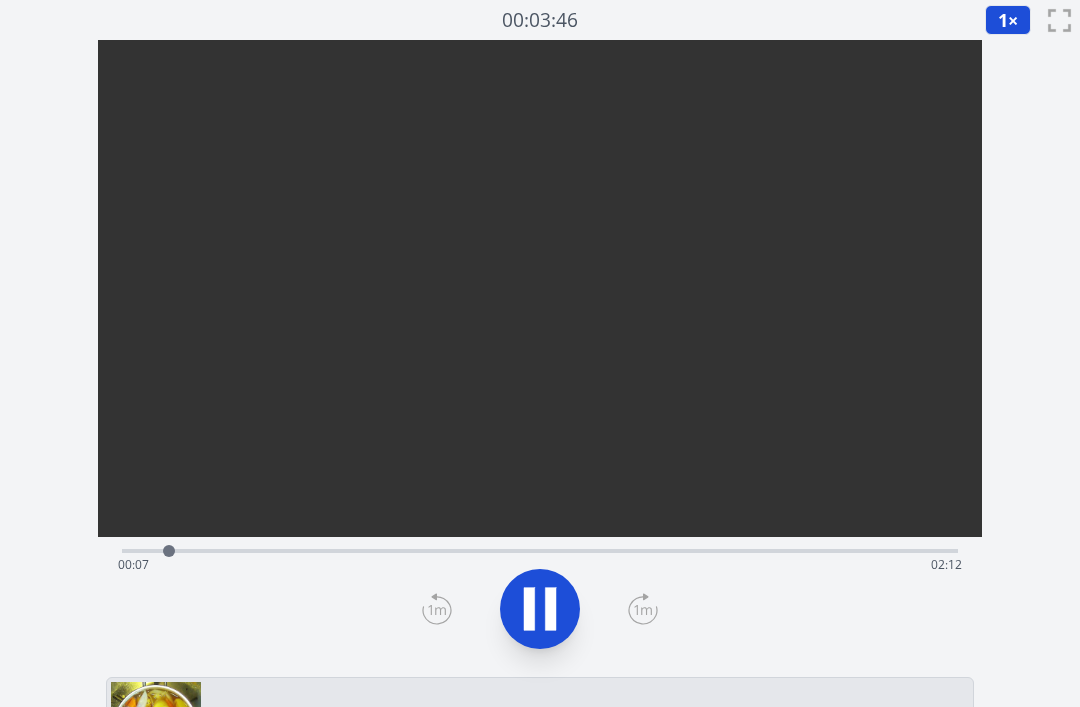 click at bounding box center (540, 609) 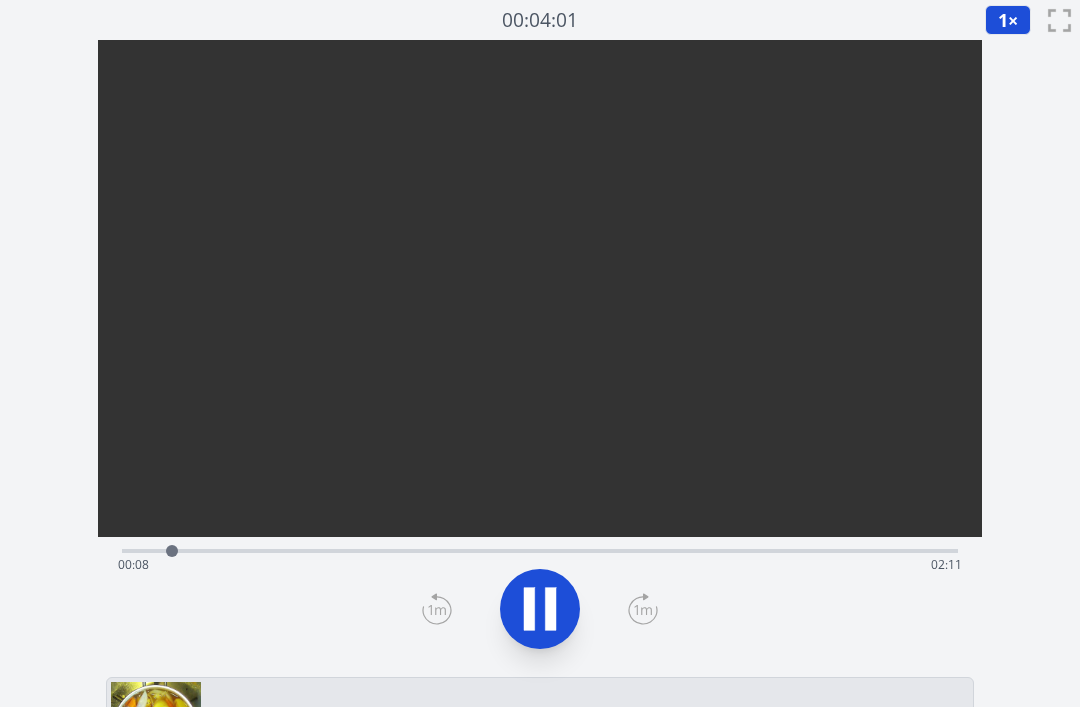 click 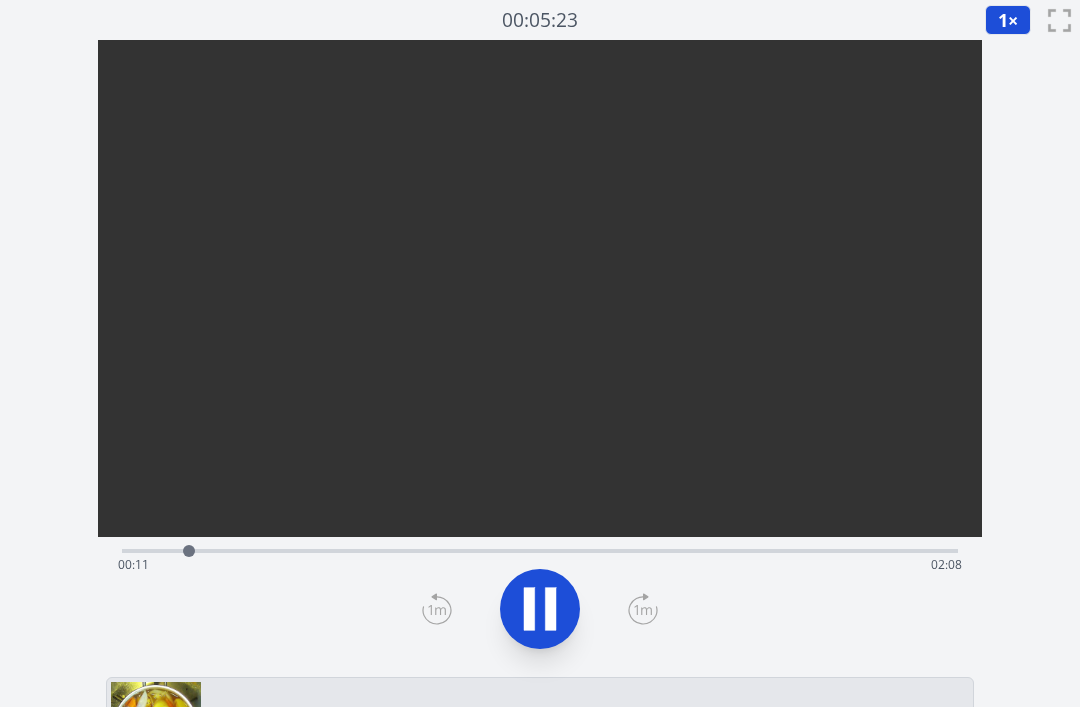 click 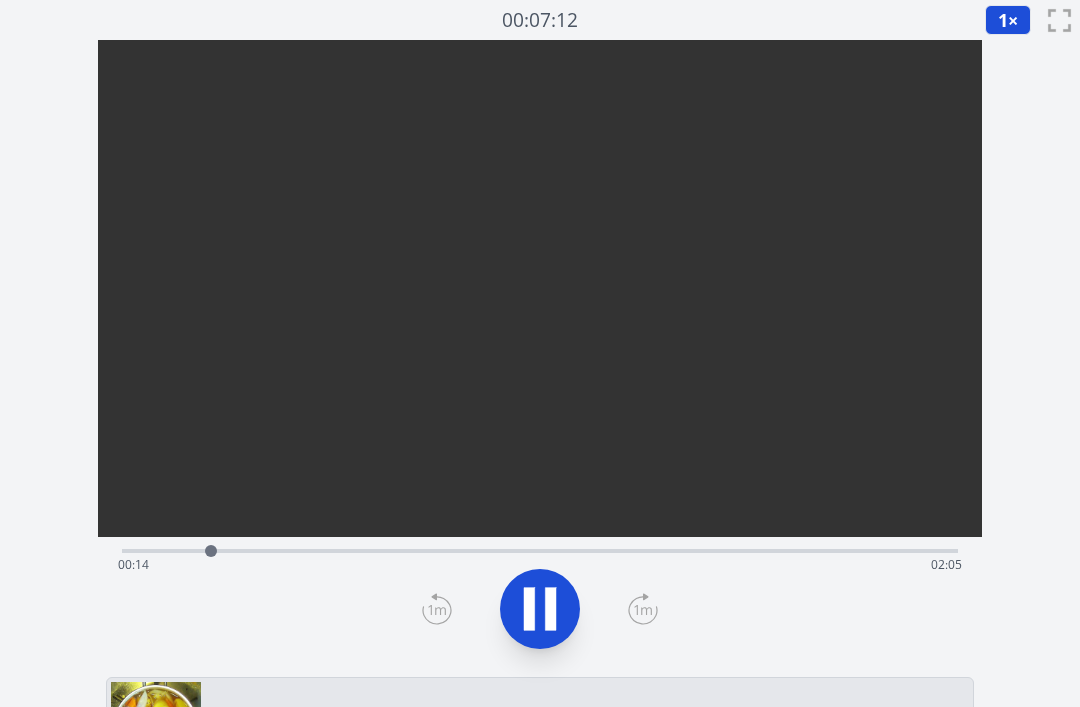 click 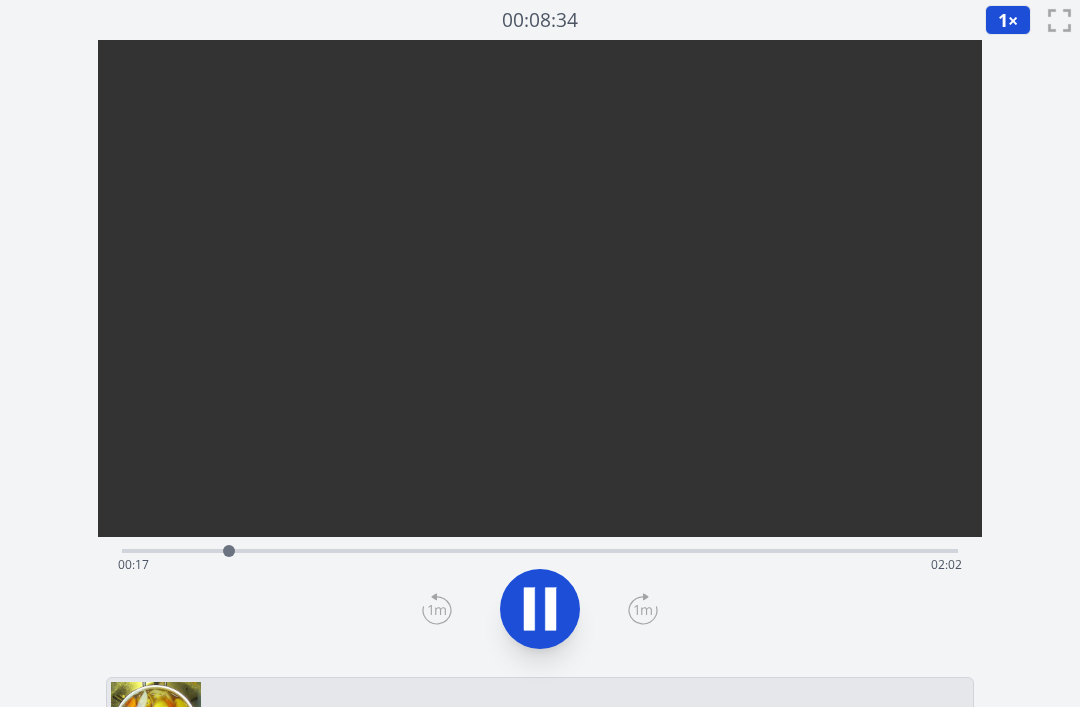 click 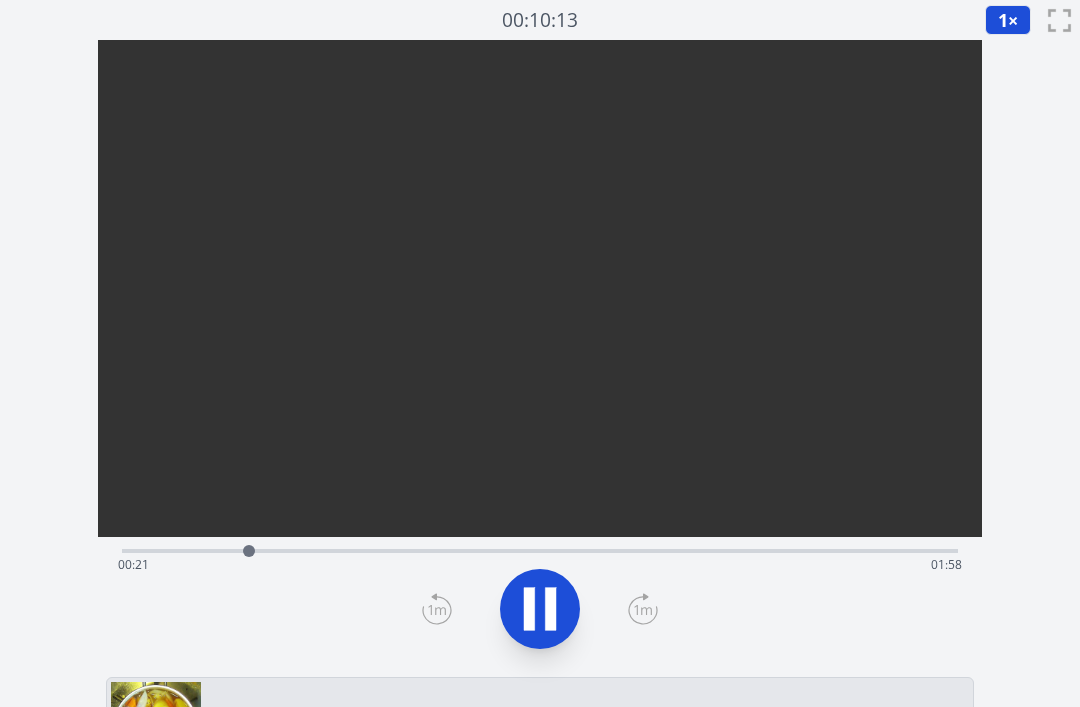 click at bounding box center [540, 609] 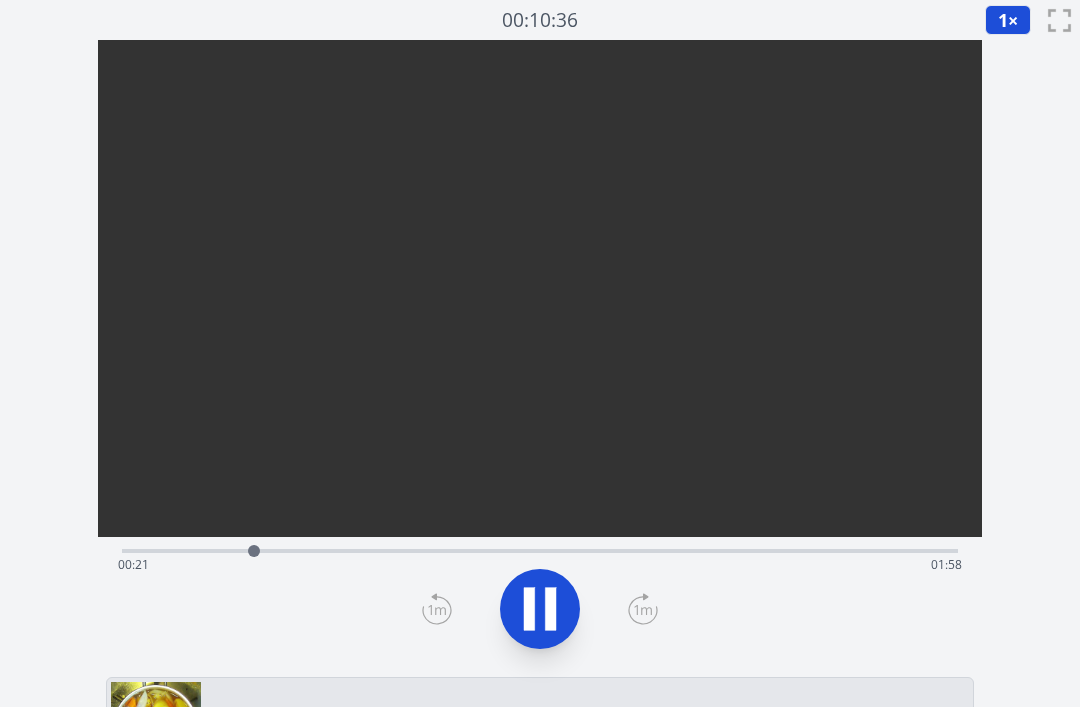 click at bounding box center (540, 609) 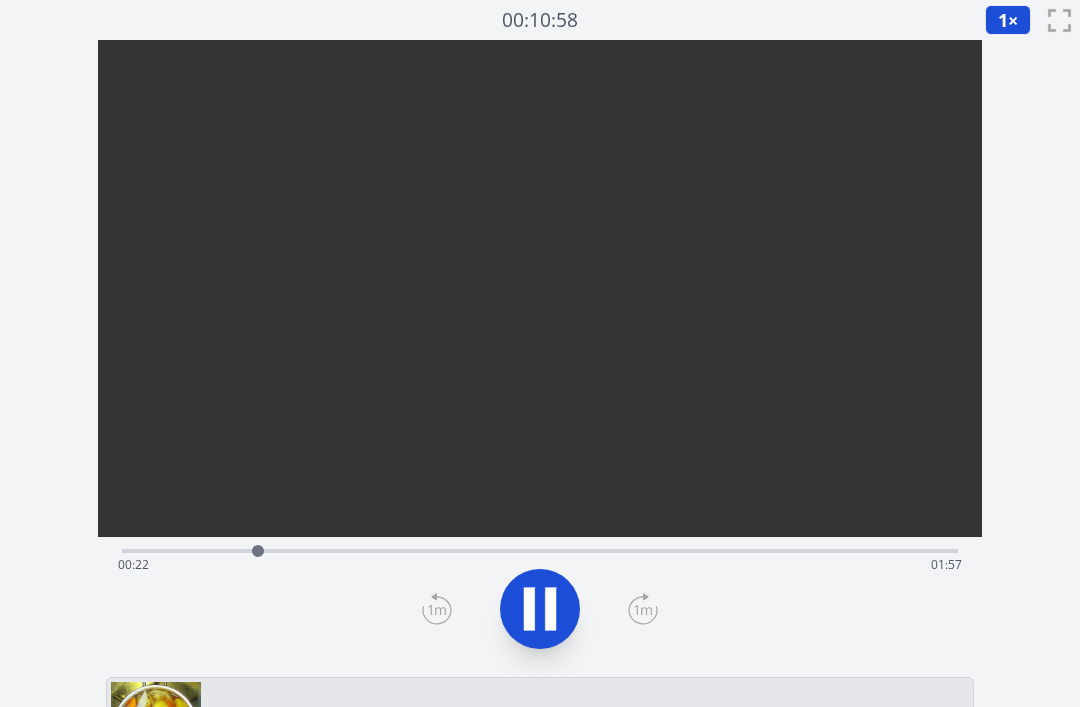 click 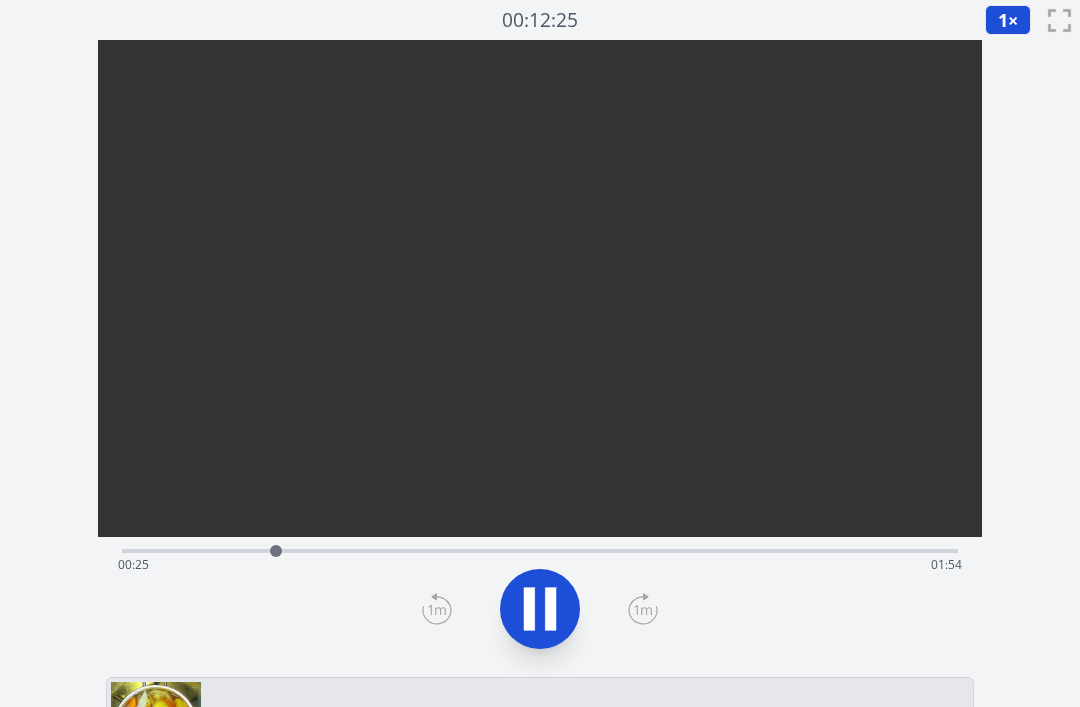 click at bounding box center (540, 609) 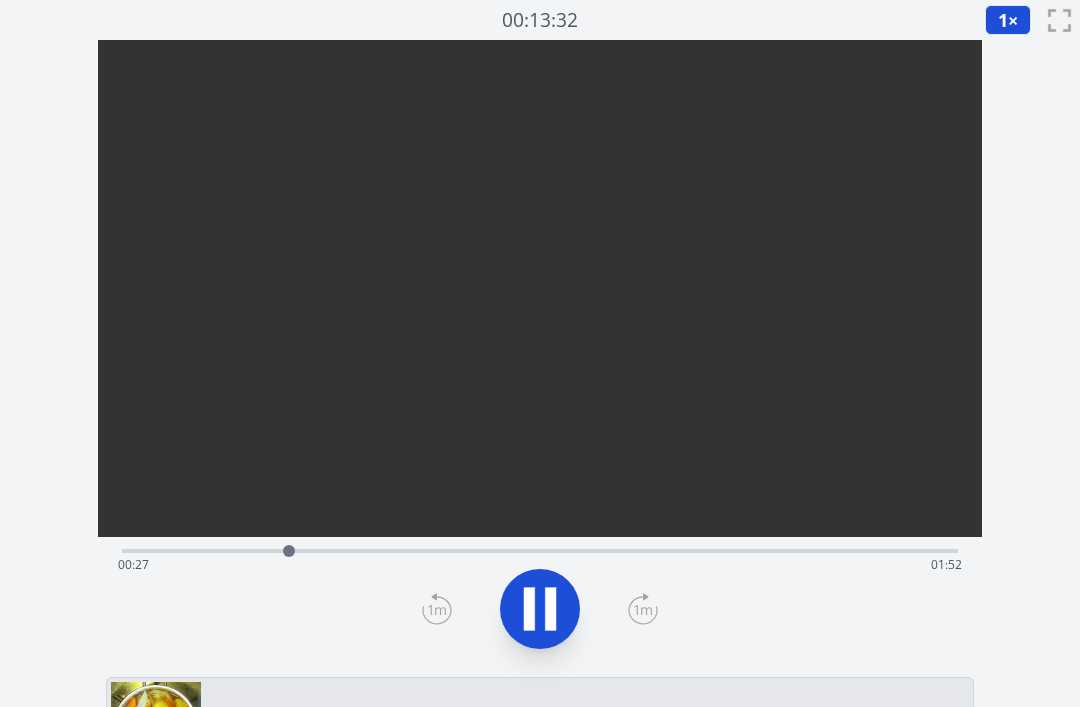 click 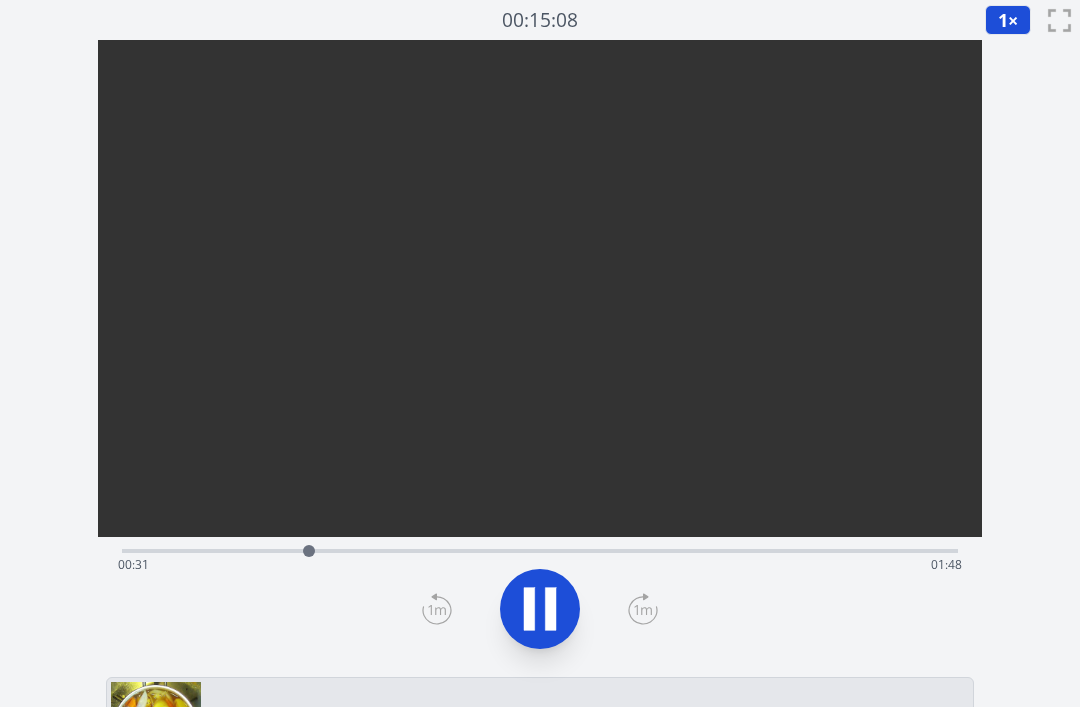 click 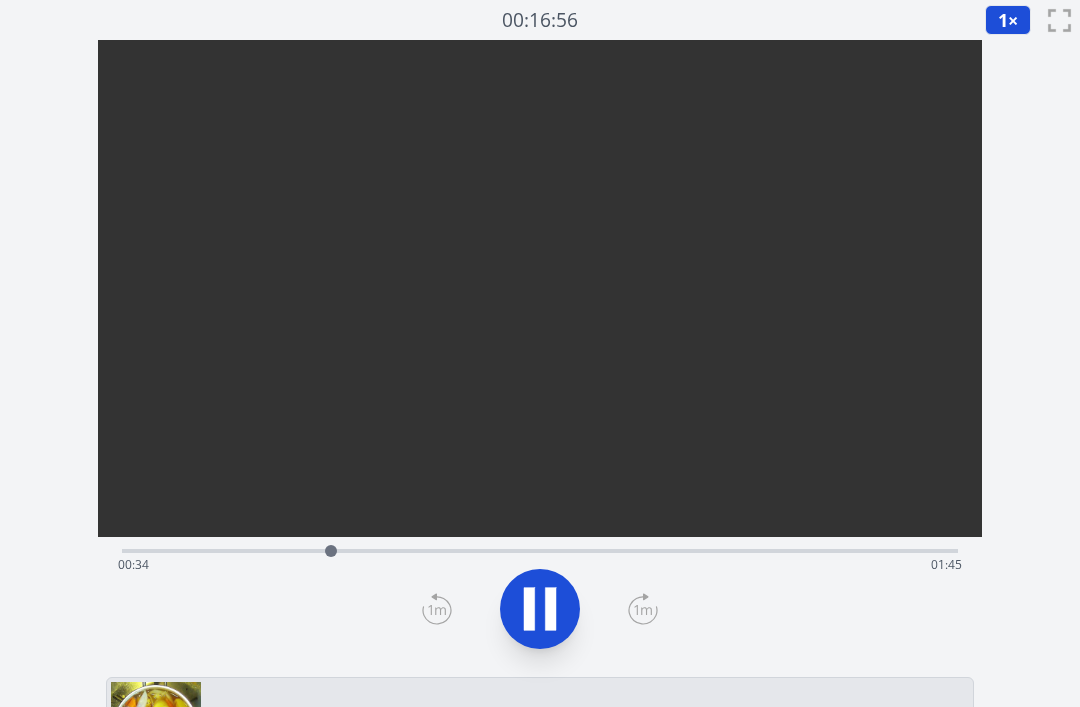 click 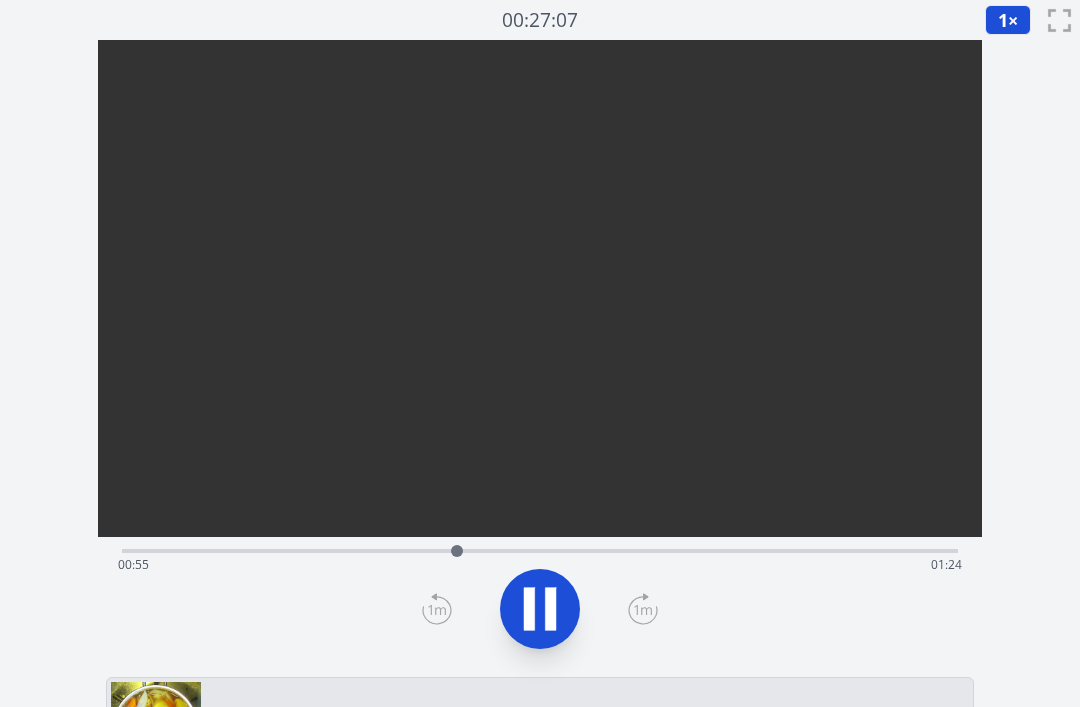 click 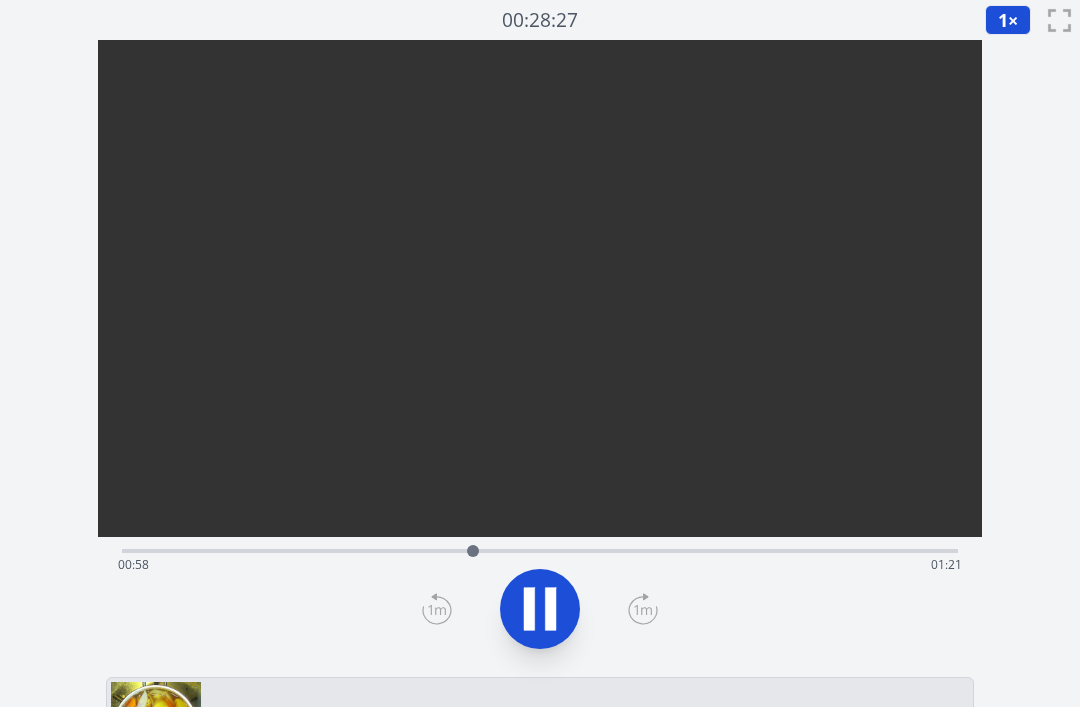 click 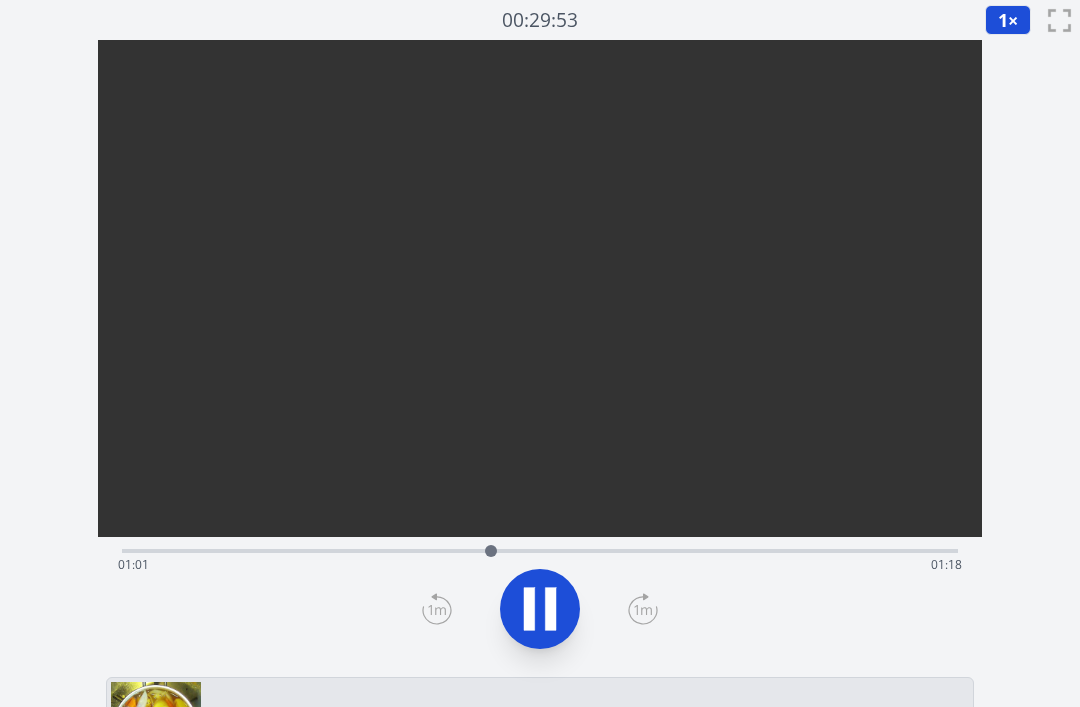 click 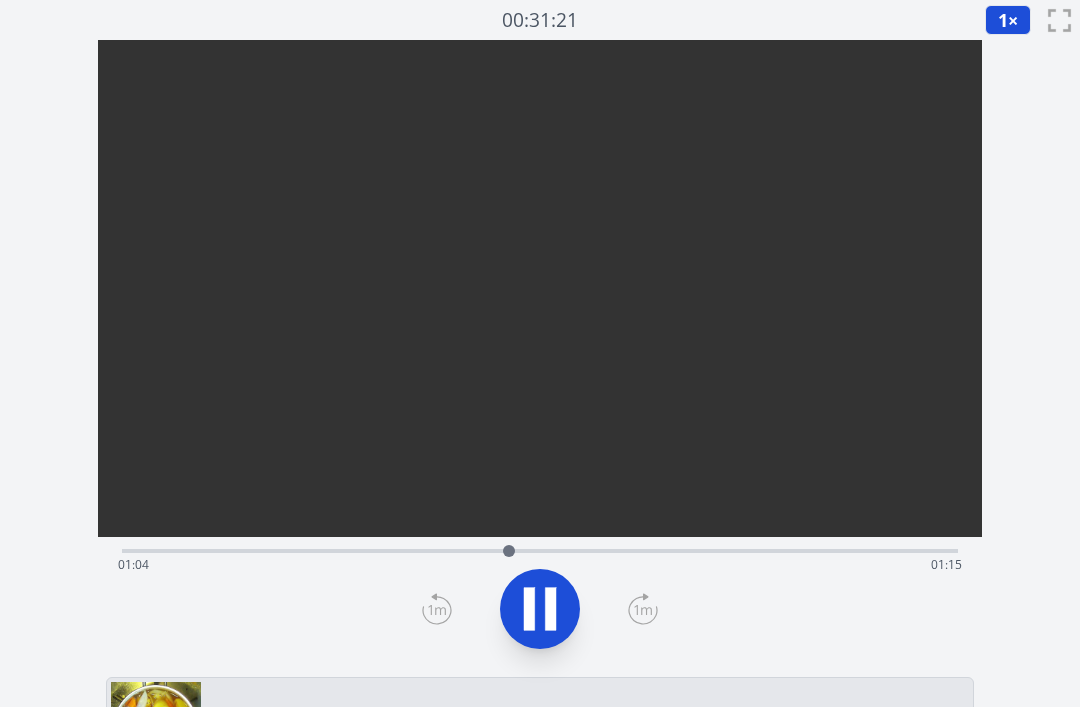 click 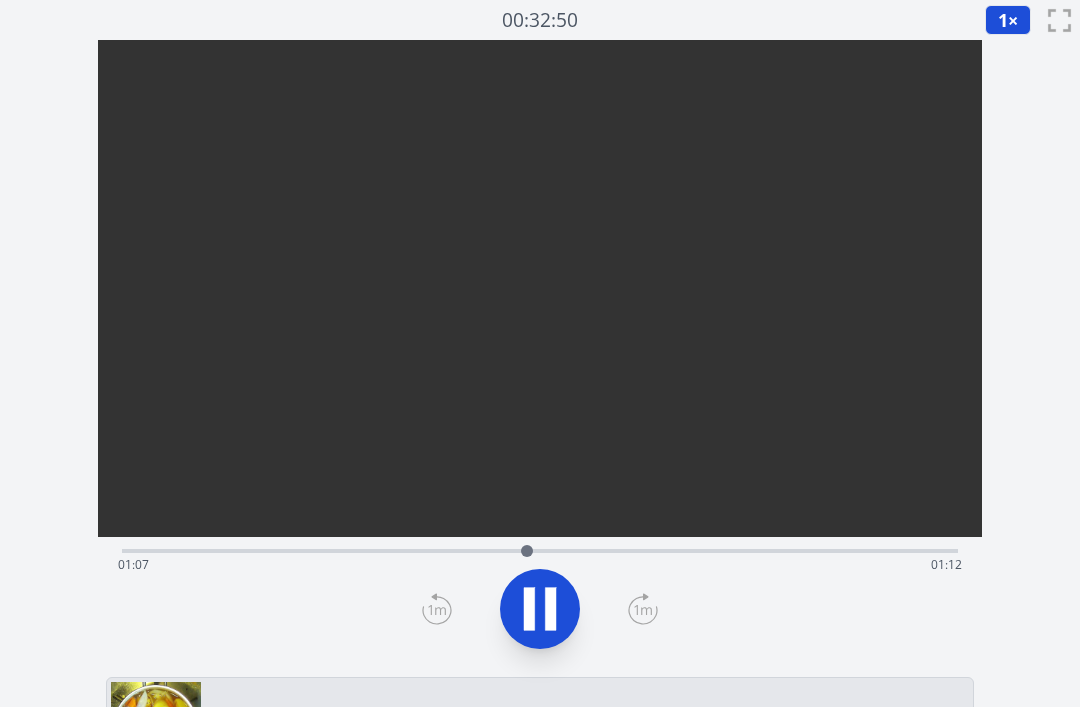 click 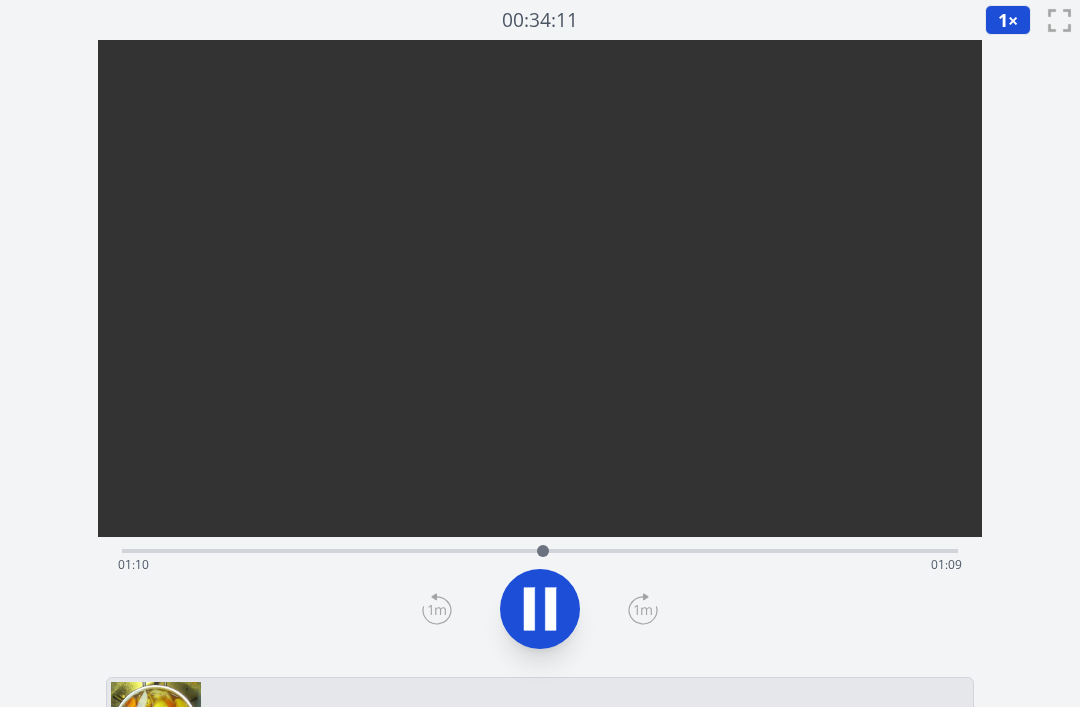 click 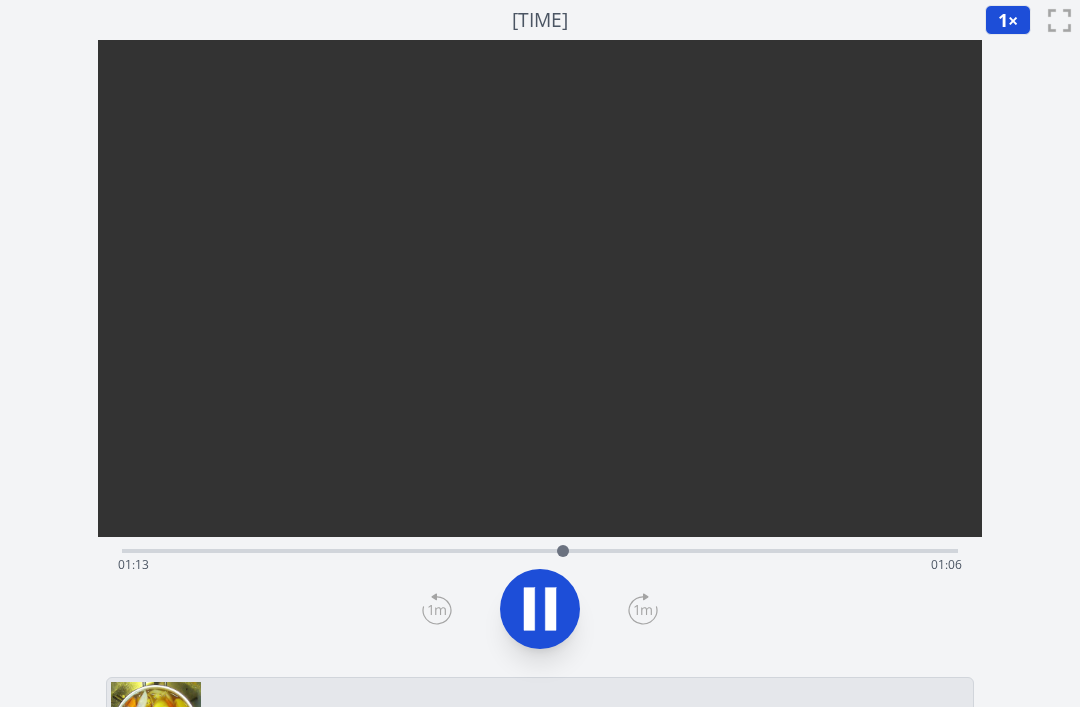 click 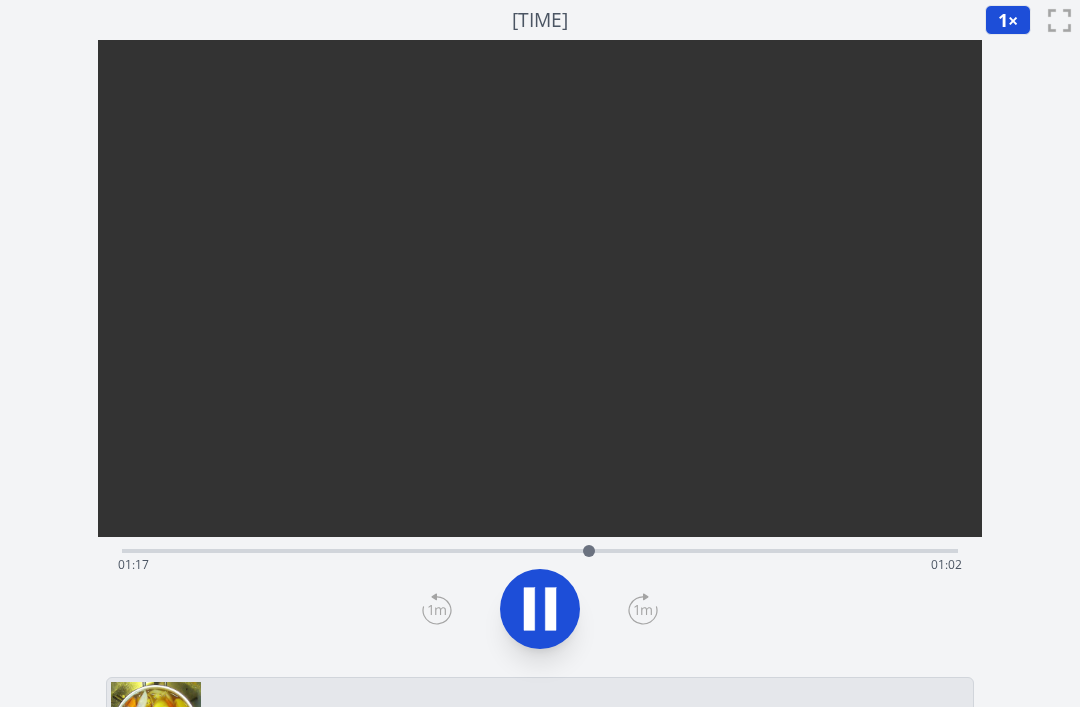 click 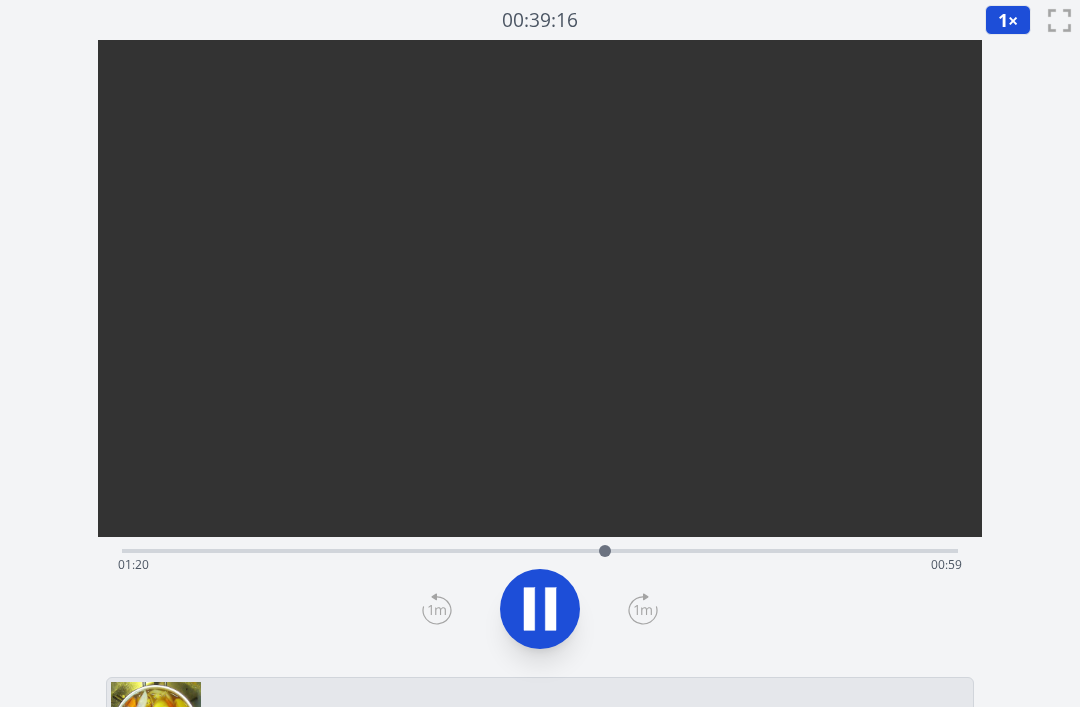 click 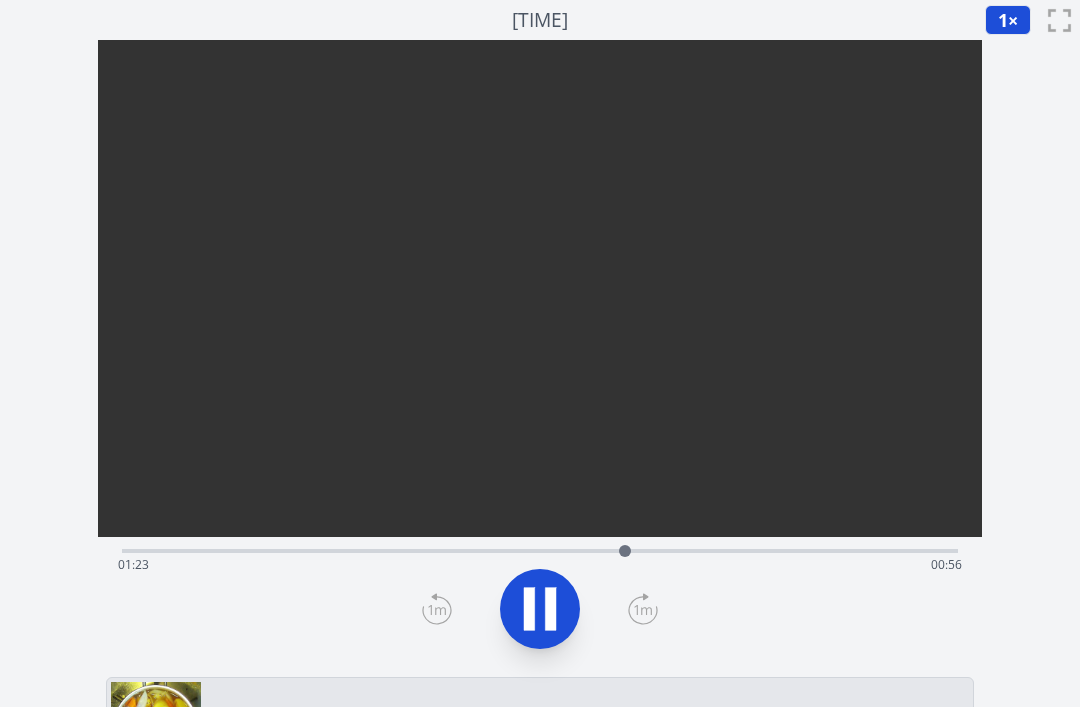 click 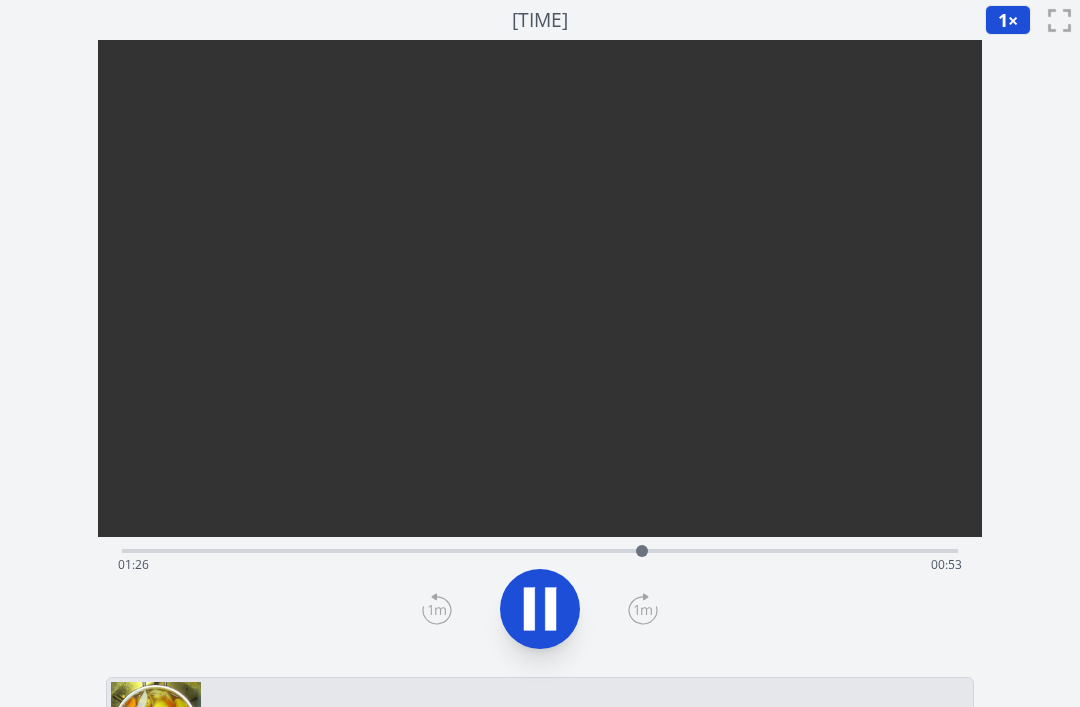 click 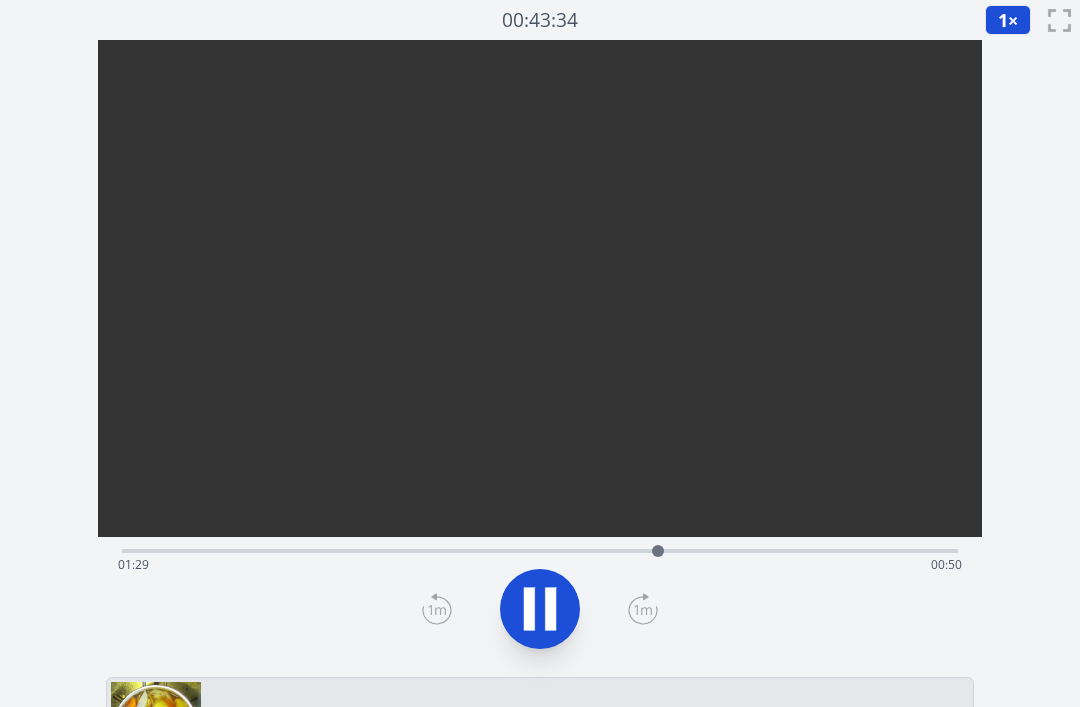 click 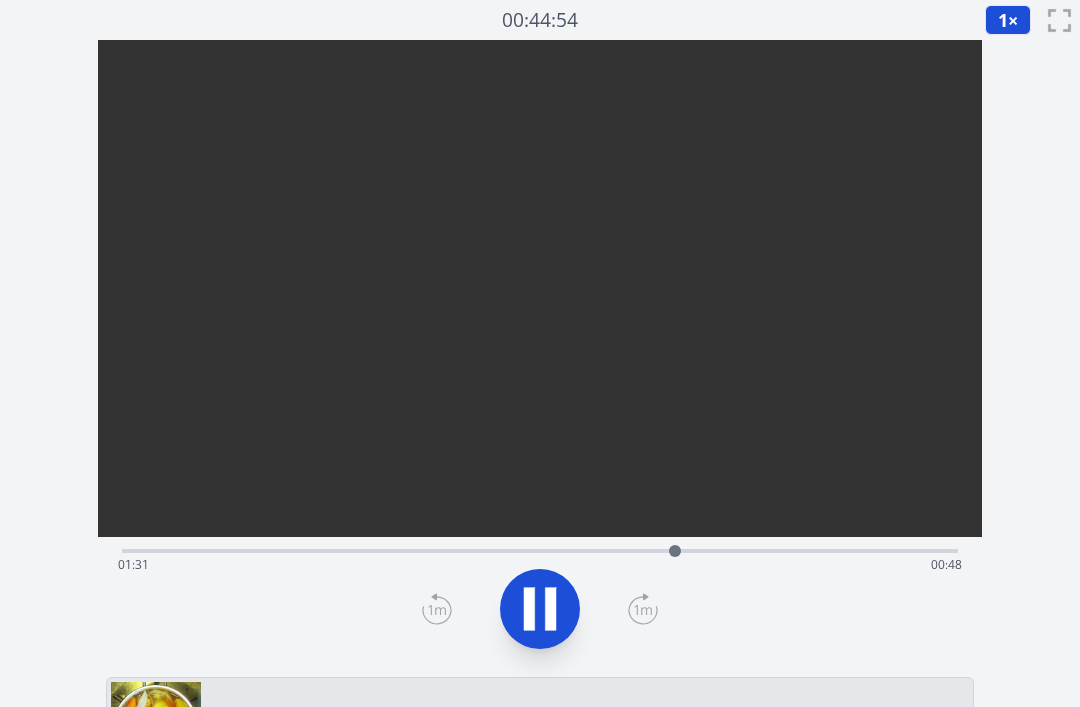 click 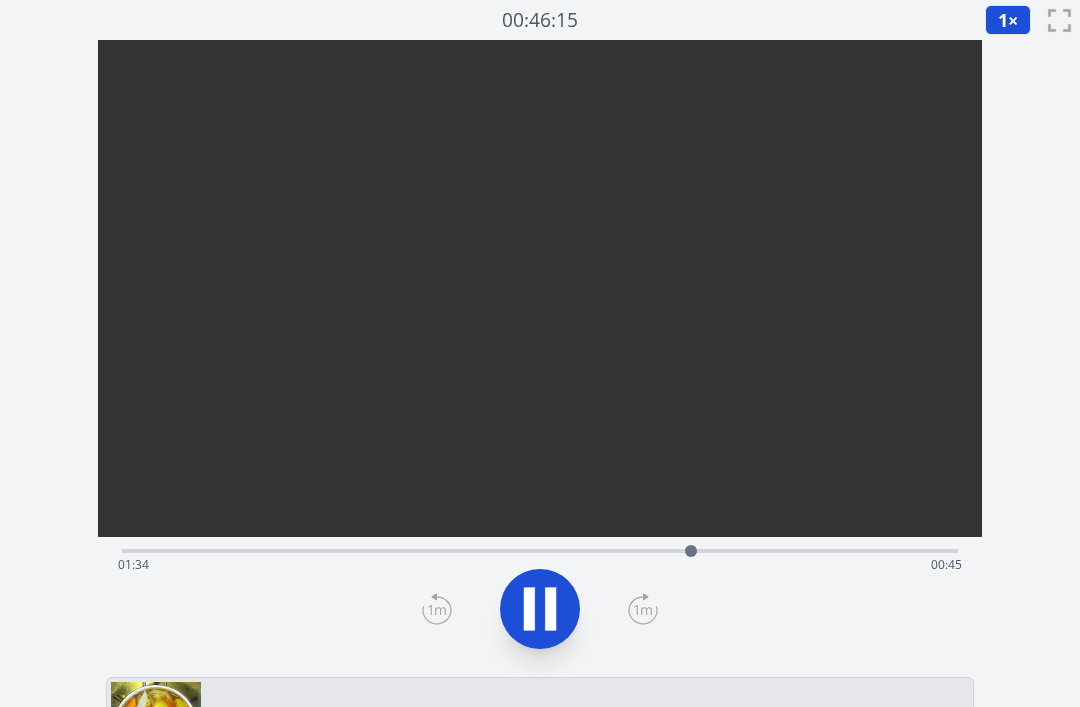 click 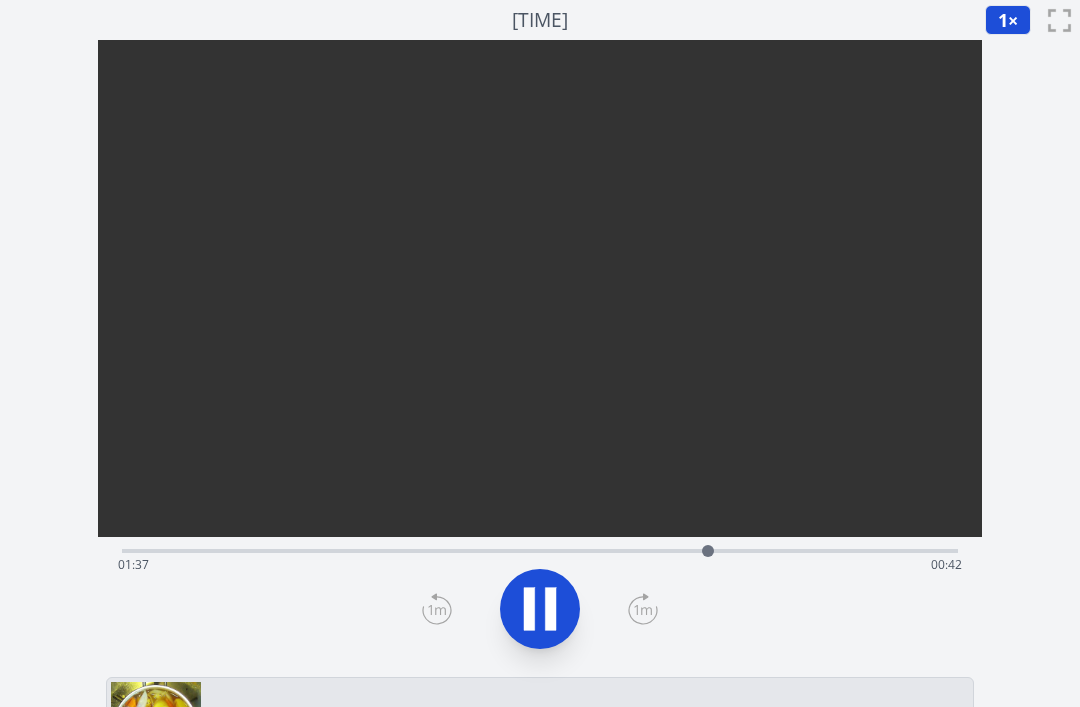 click 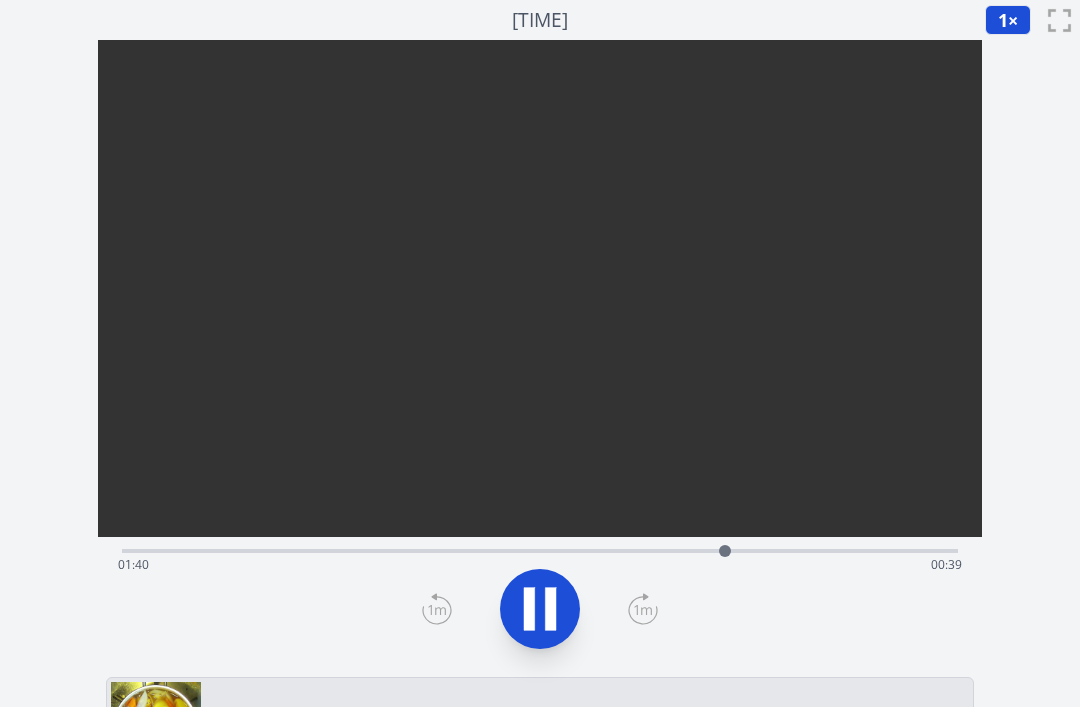 click 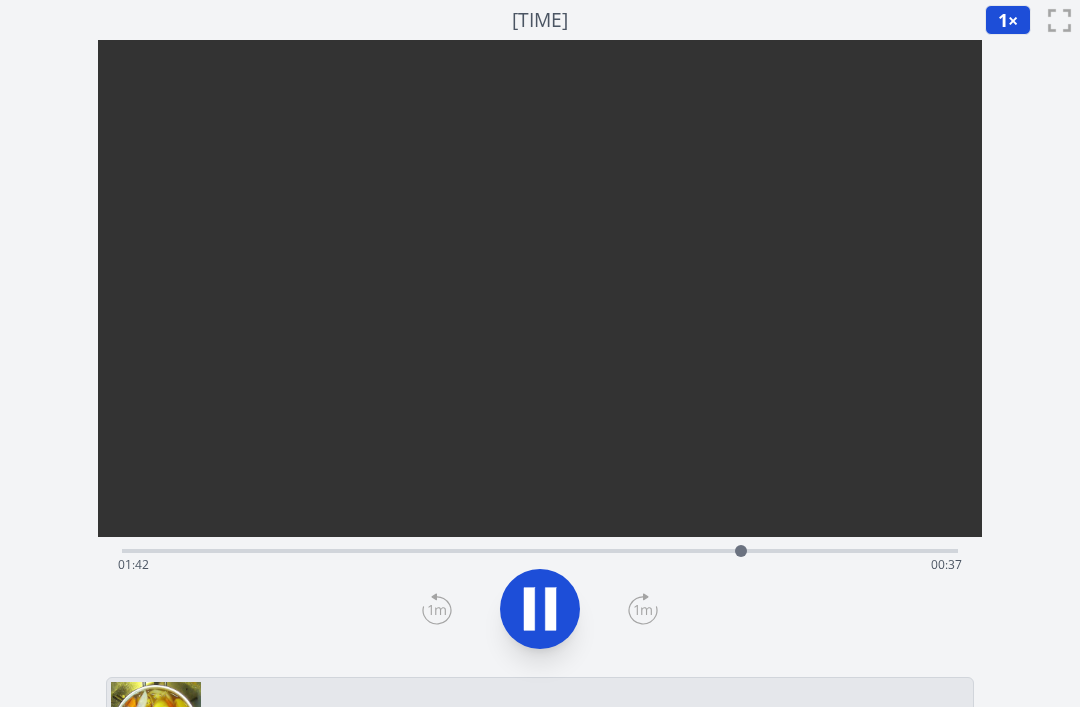click at bounding box center (540, 609) 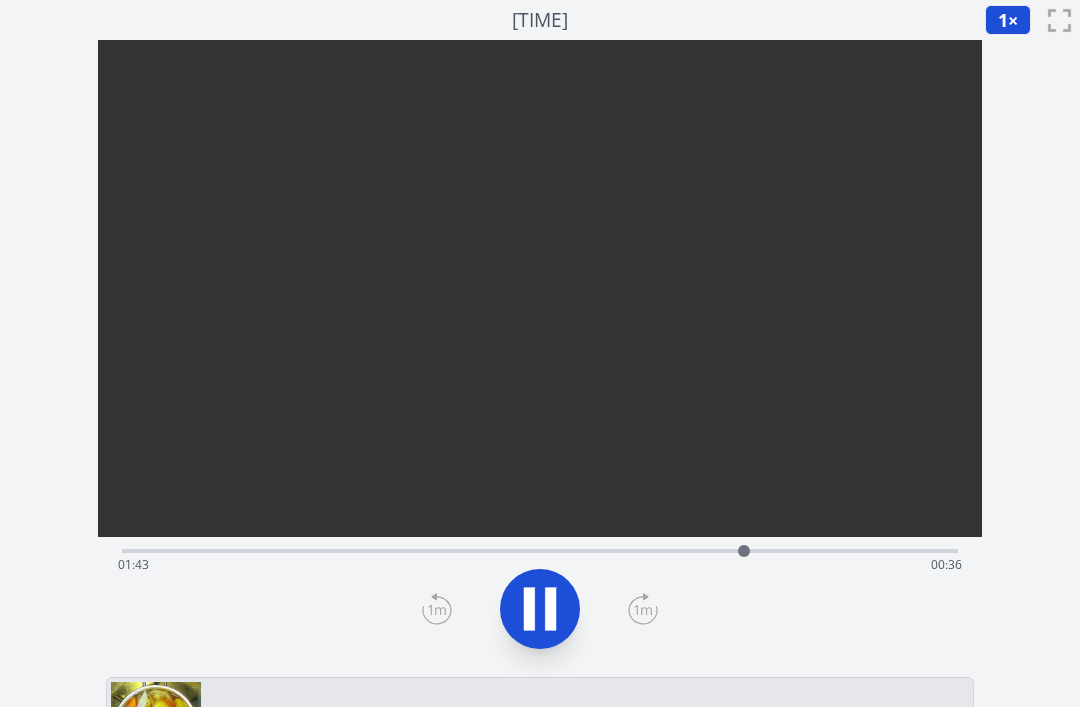 click at bounding box center [540, 609] 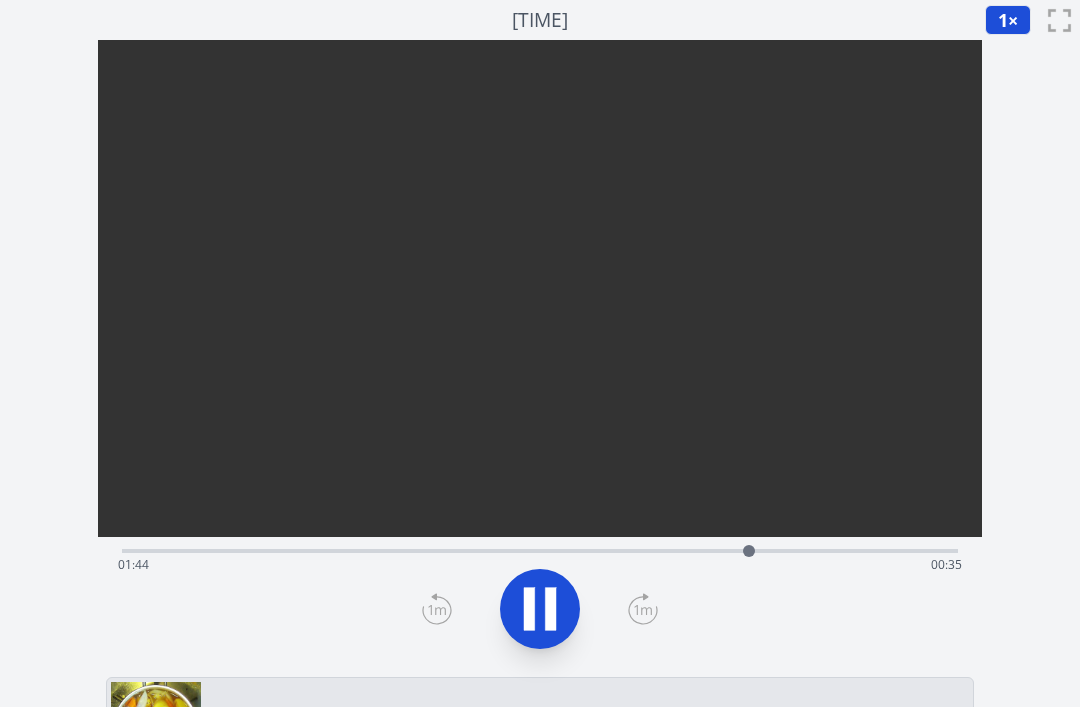 click 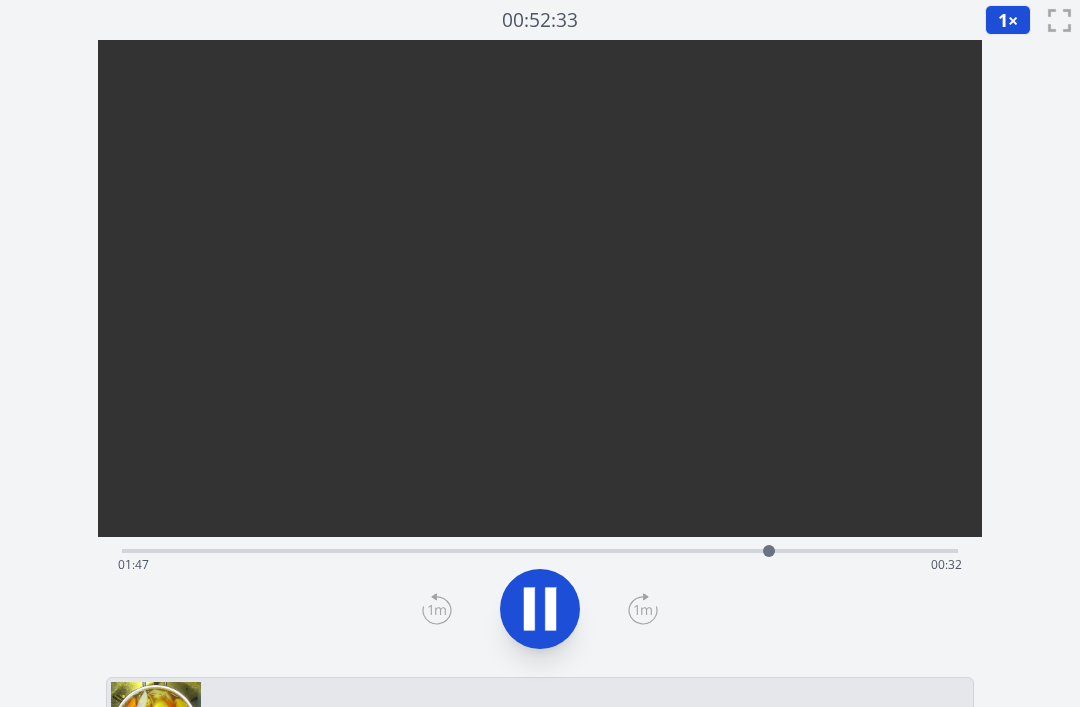 click at bounding box center (540, 609) 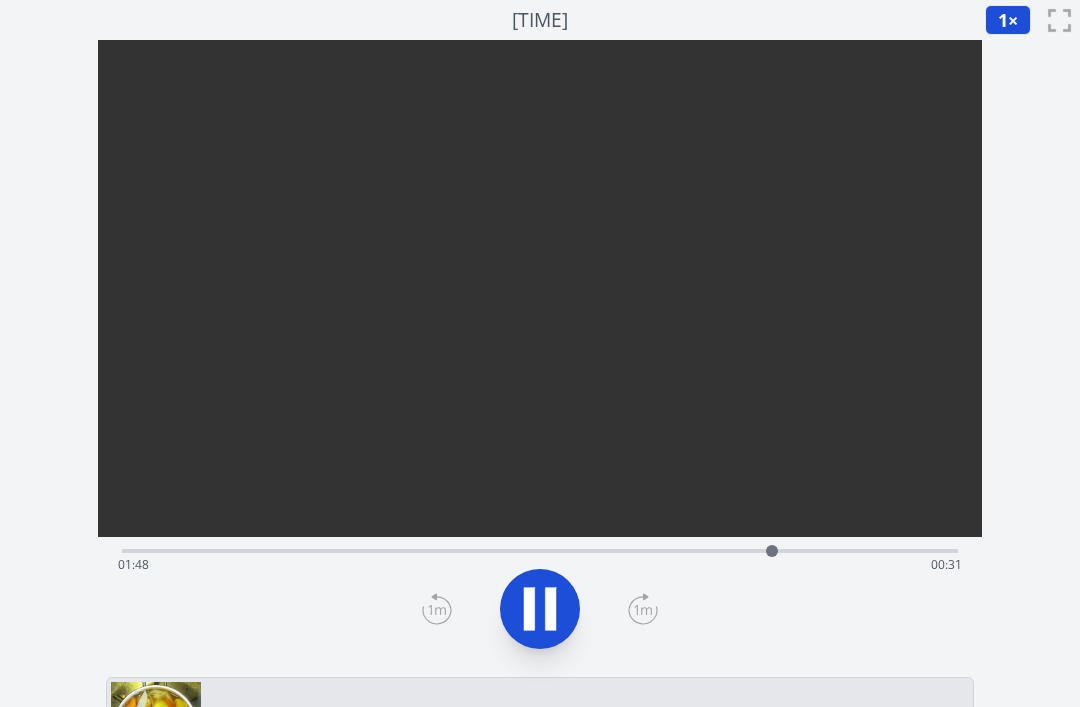 click 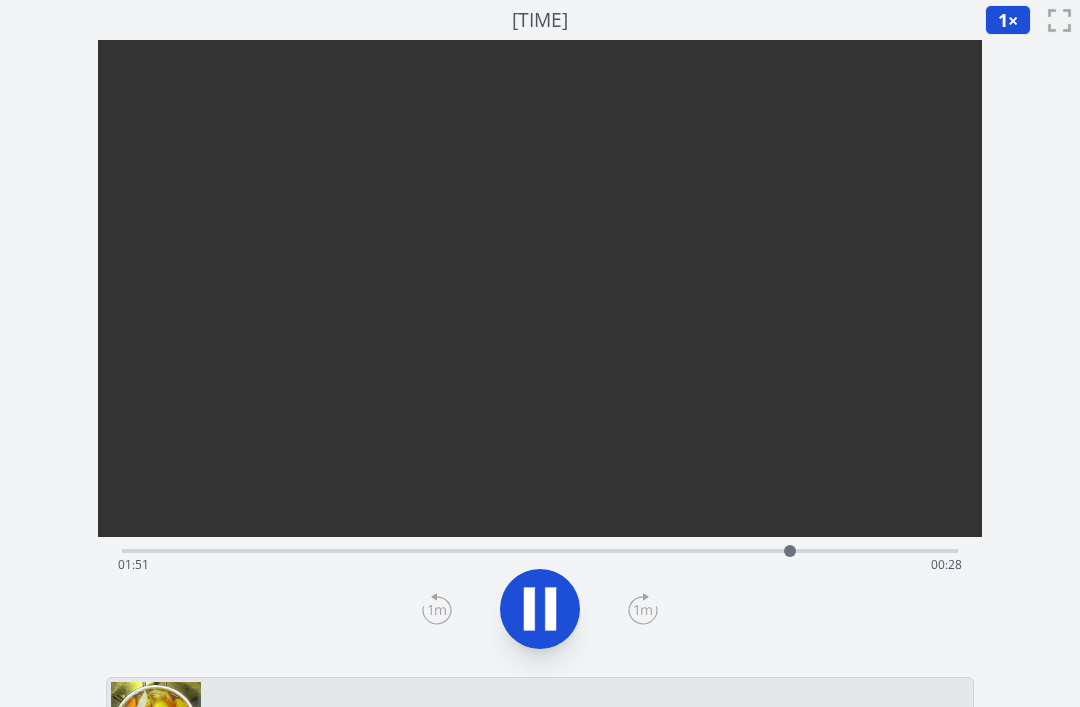 click 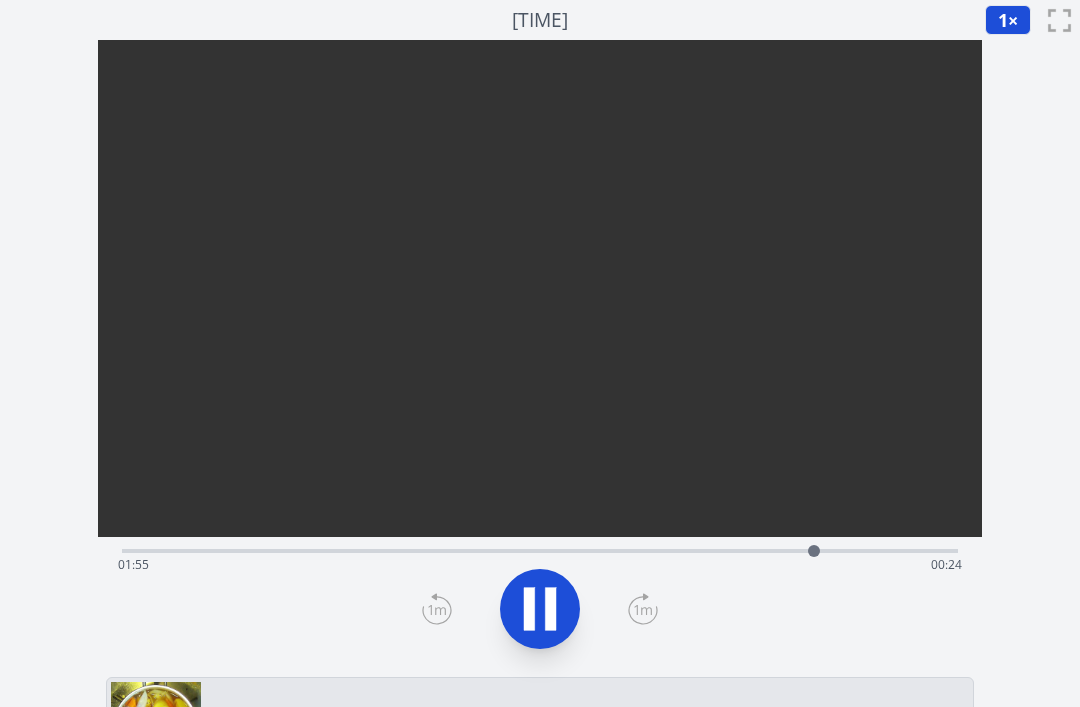 click 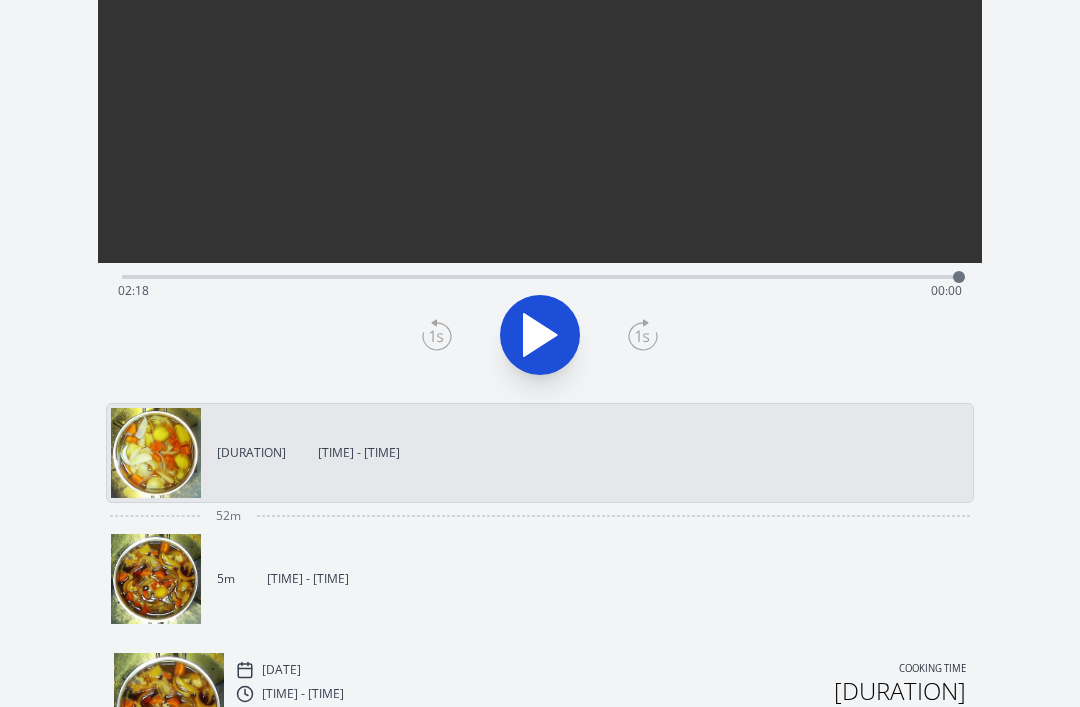 scroll, scrollTop: 251, scrollLeft: 0, axis: vertical 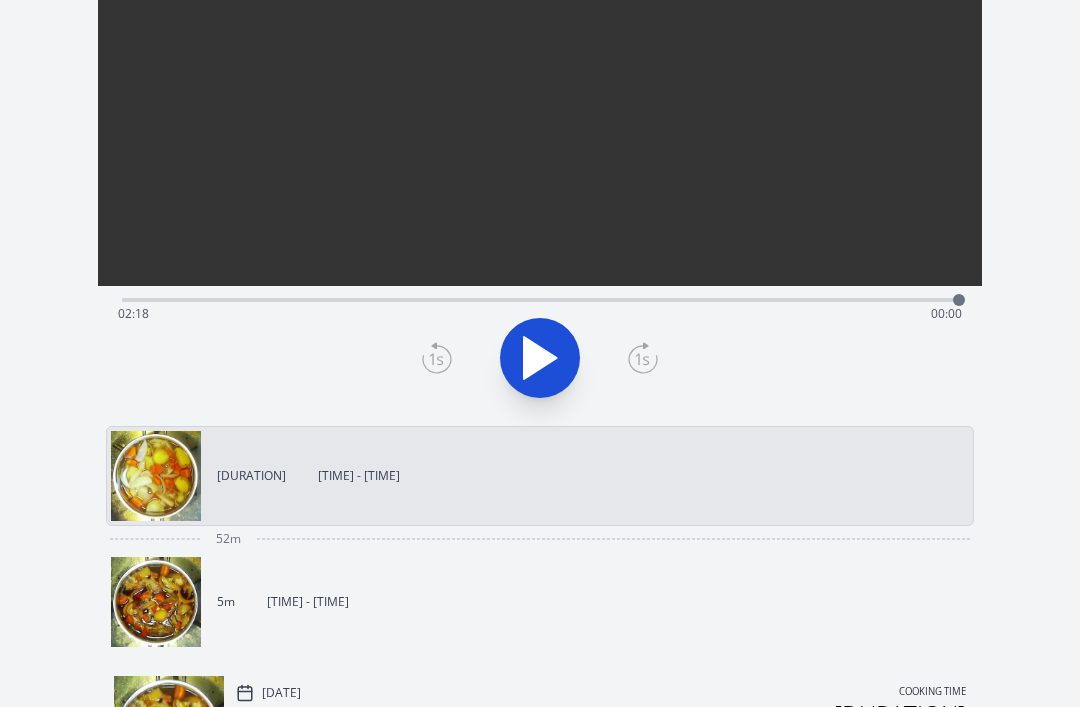 click on "[DURATION]
[TIME]
- [TIME]" at bounding box center [532, 602] 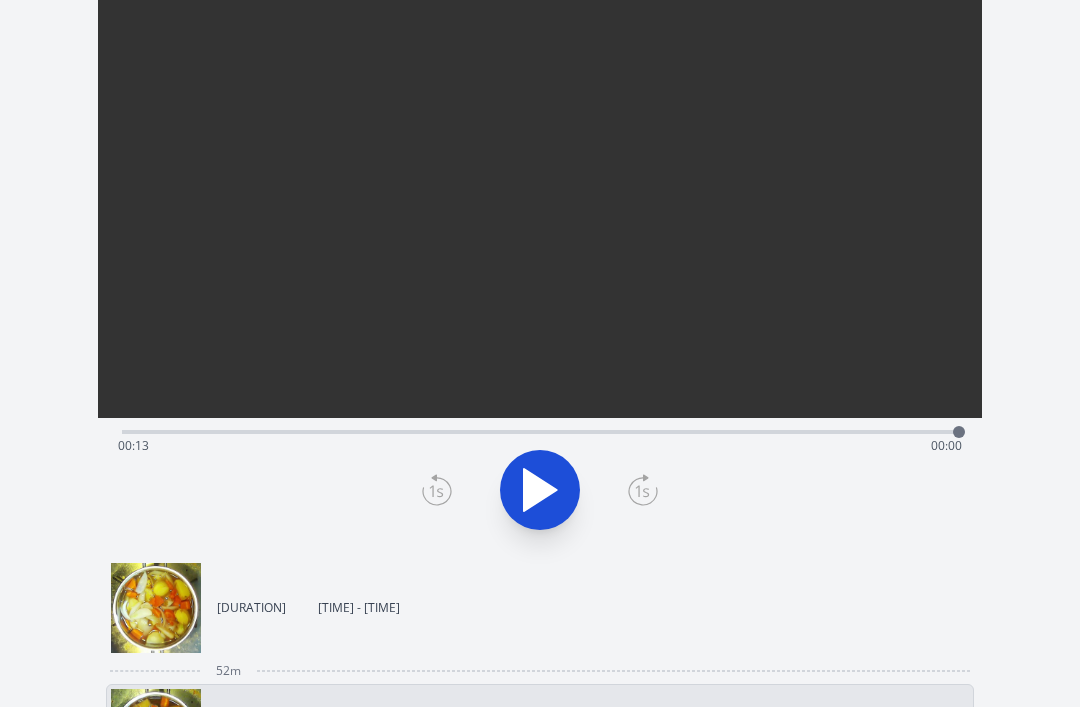 scroll, scrollTop: 112, scrollLeft: 0, axis: vertical 